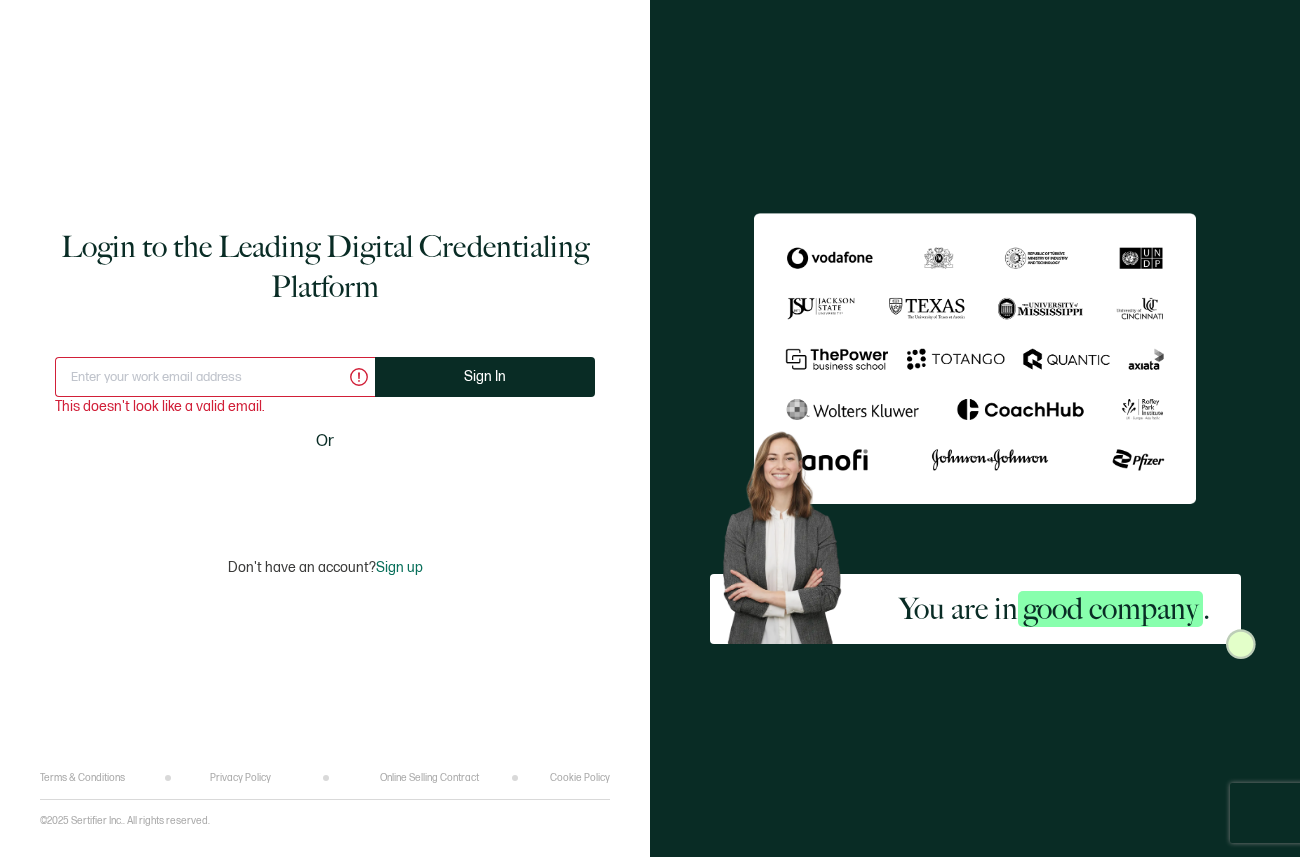 scroll, scrollTop: 0, scrollLeft: 0, axis: both 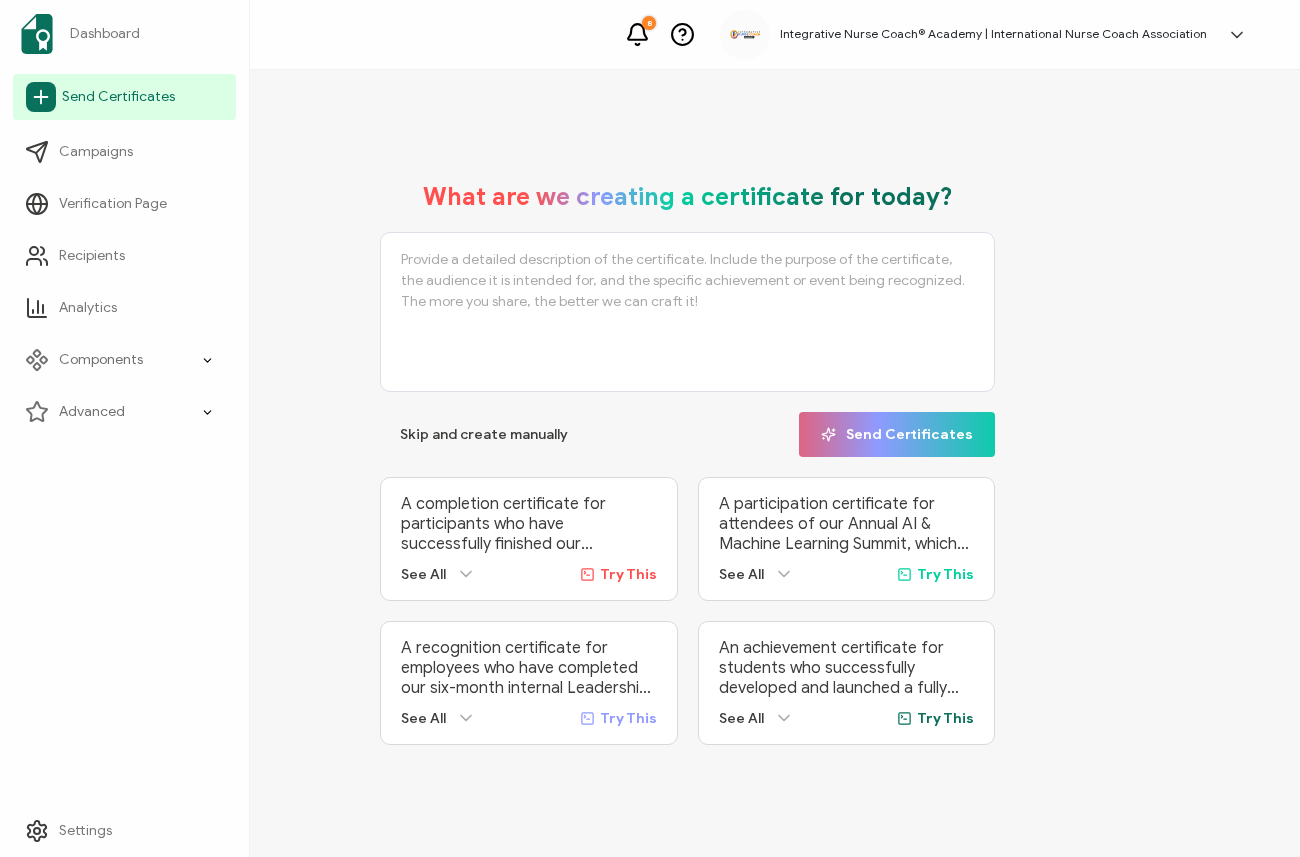 click on "Send Certificates" at bounding box center (118, 97) 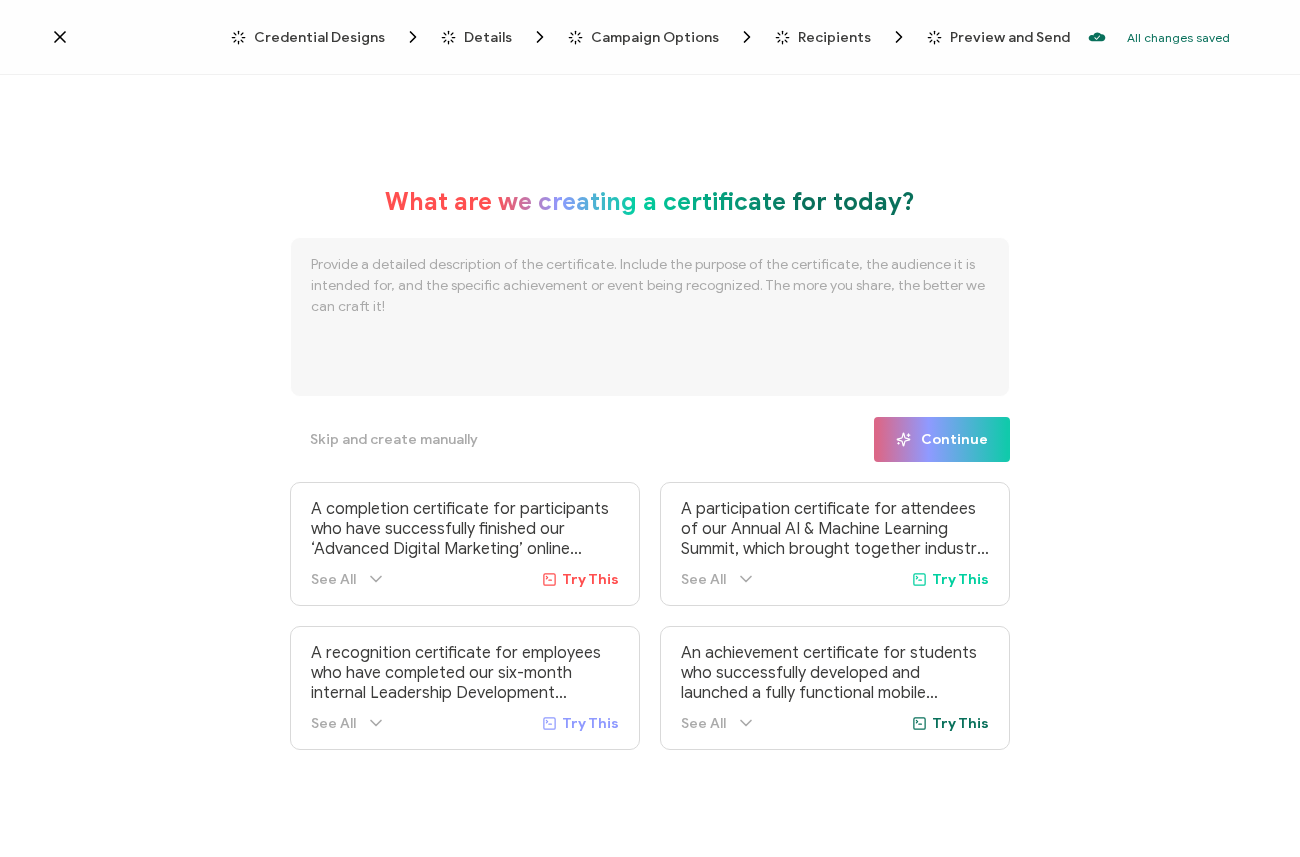 click at bounding box center (650, 317) 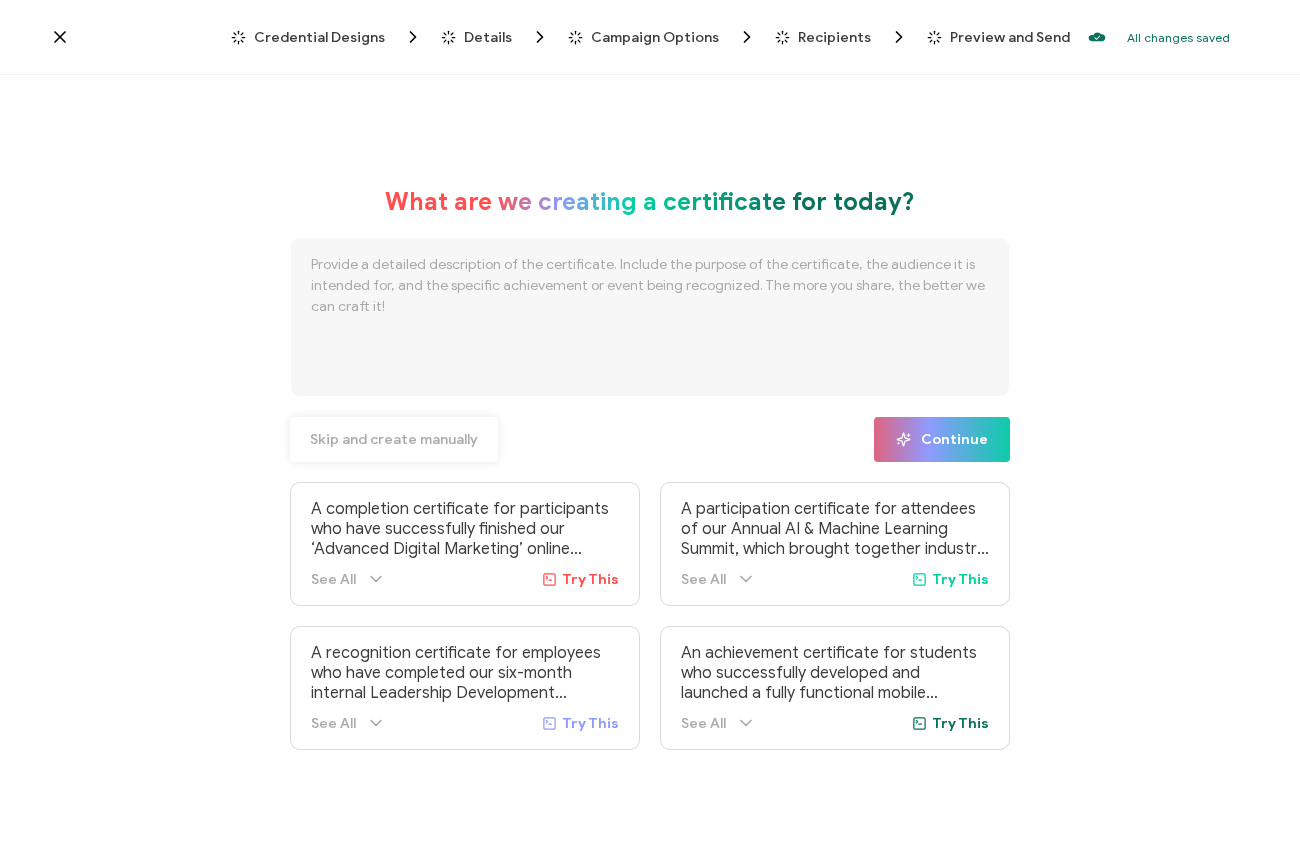 click on "Skip and create manually" at bounding box center (394, 440) 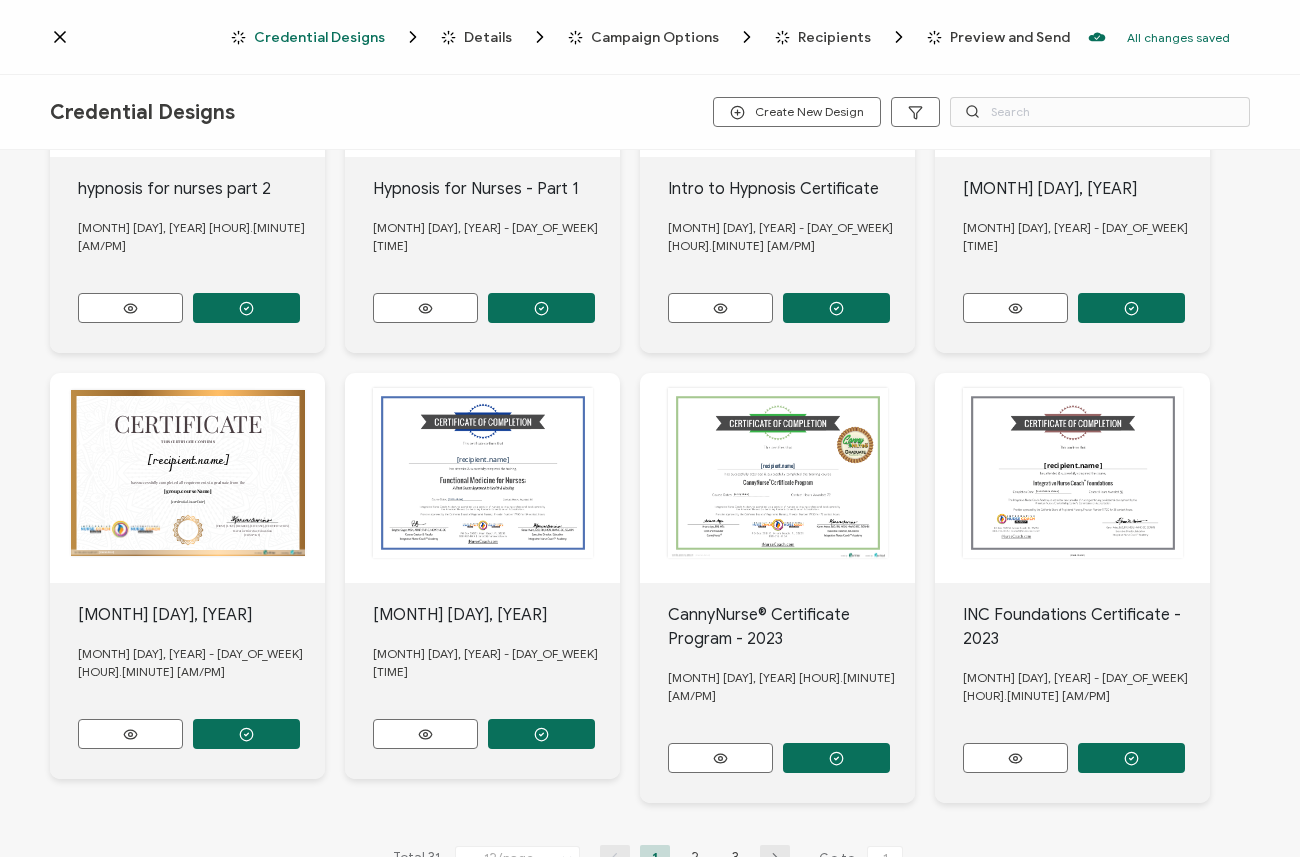scroll, scrollTop: 668, scrollLeft: 0, axis: vertical 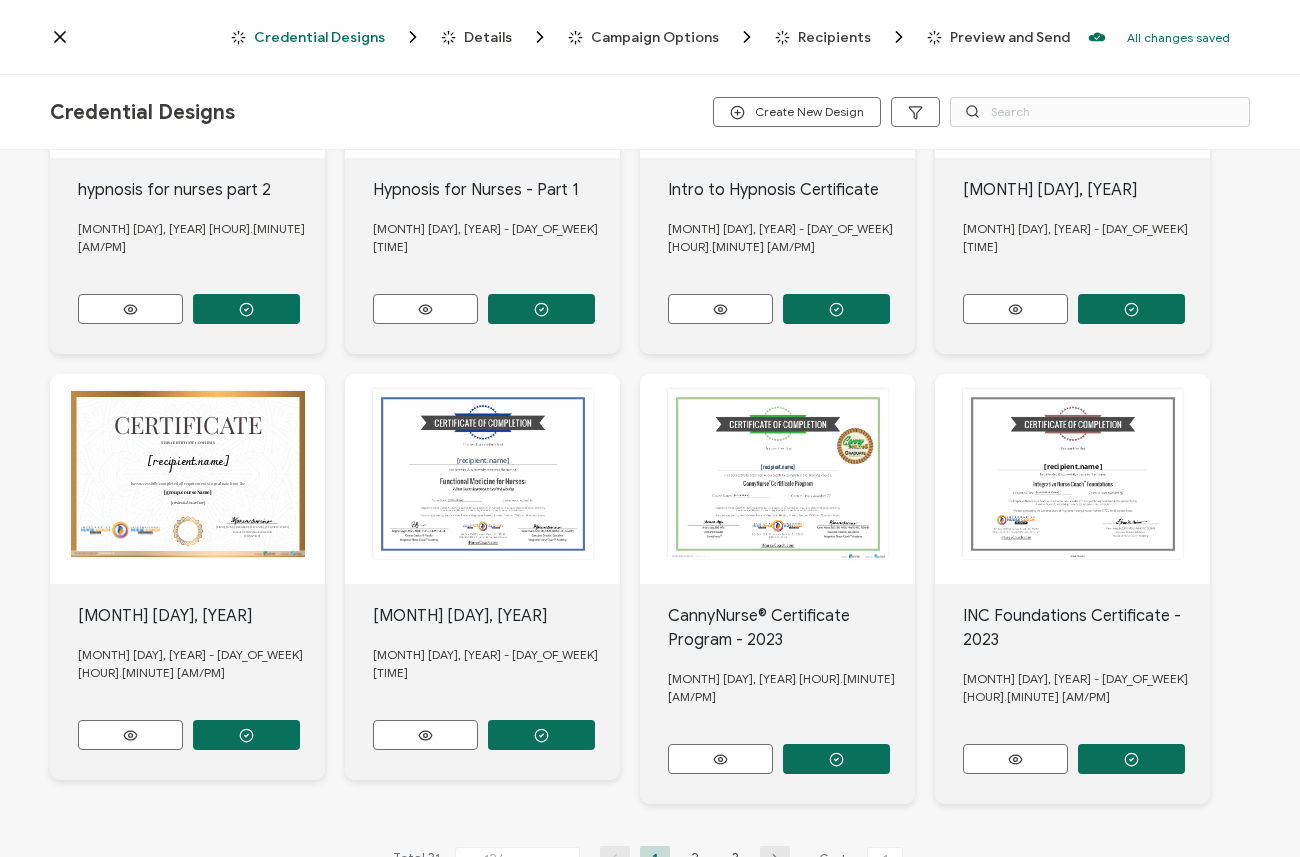 click on "This box will change accordingly to the corresponding values in the recipient list.   [recipient.name]       This box will change accordingly to the corresponding values in the recipient list.   [DATE_PLACEHOLDER]" at bounding box center (187, -373) 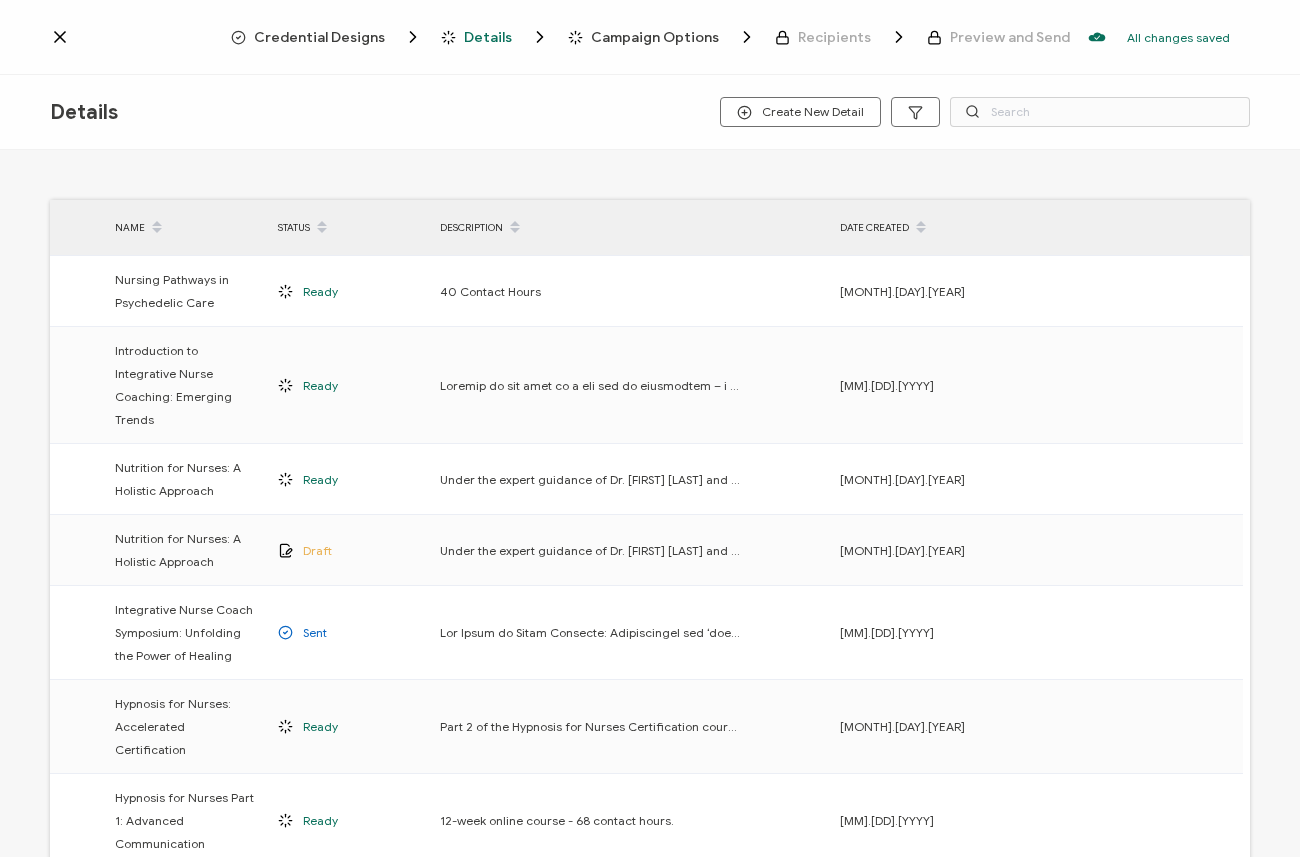 scroll, scrollTop: 0, scrollLeft: 0, axis: both 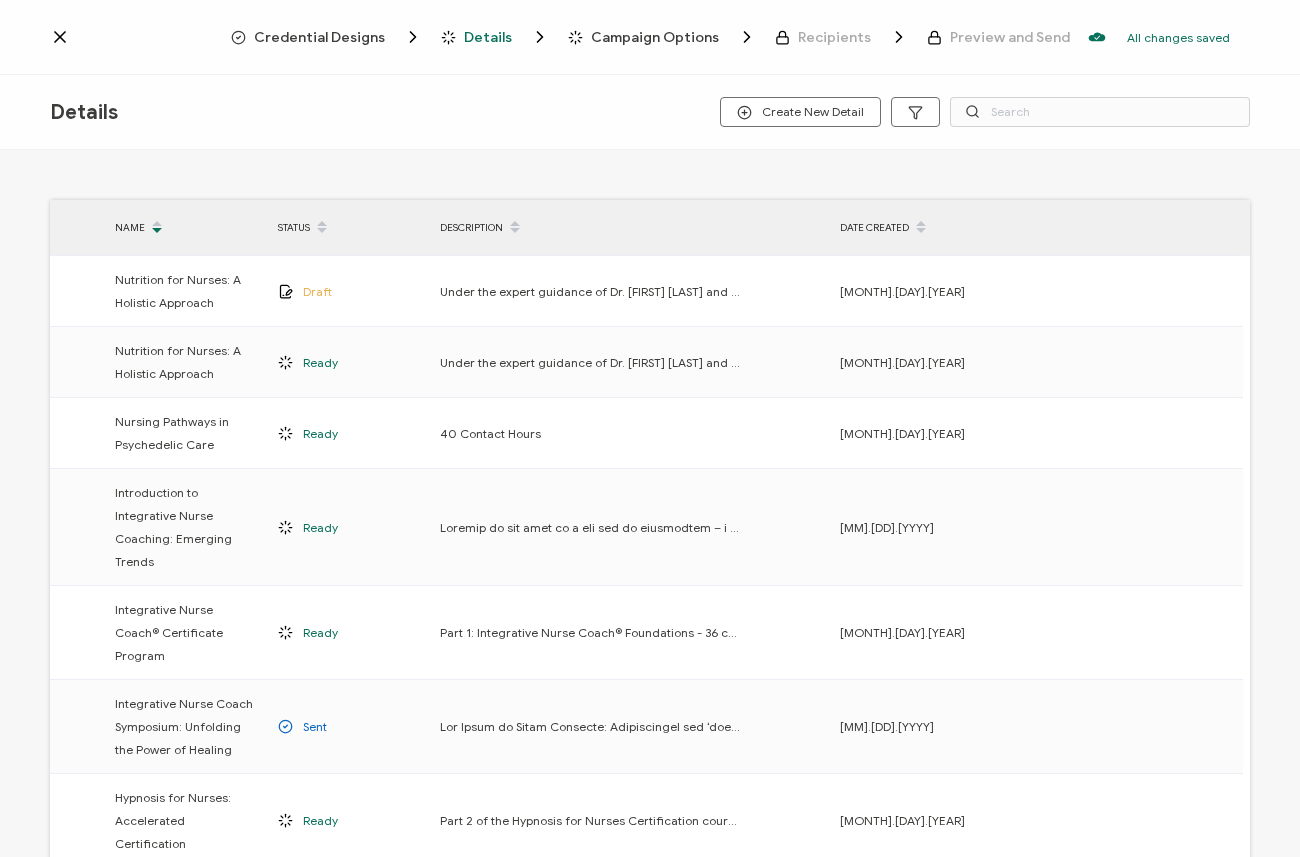 click at bounding box center [157, 221] 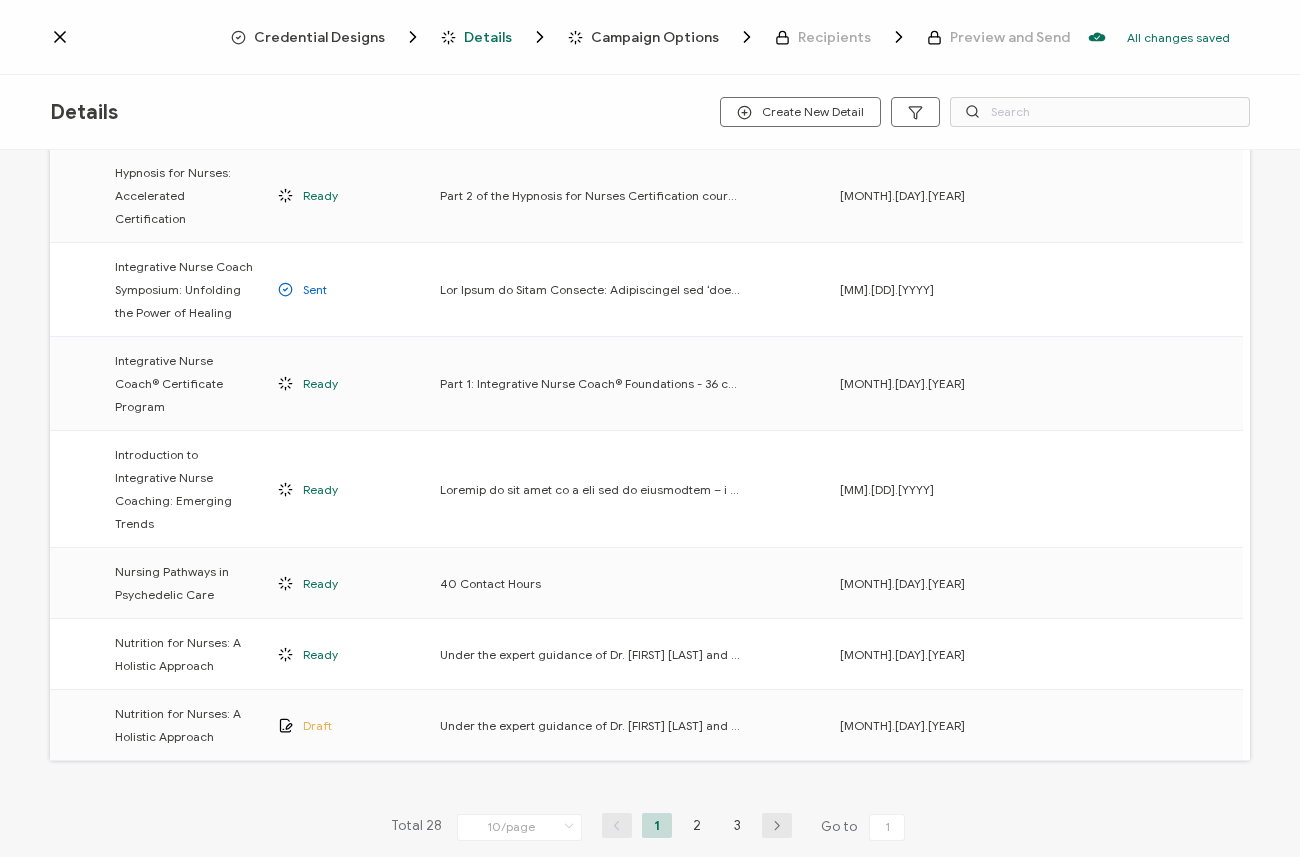 scroll, scrollTop: 434, scrollLeft: 0, axis: vertical 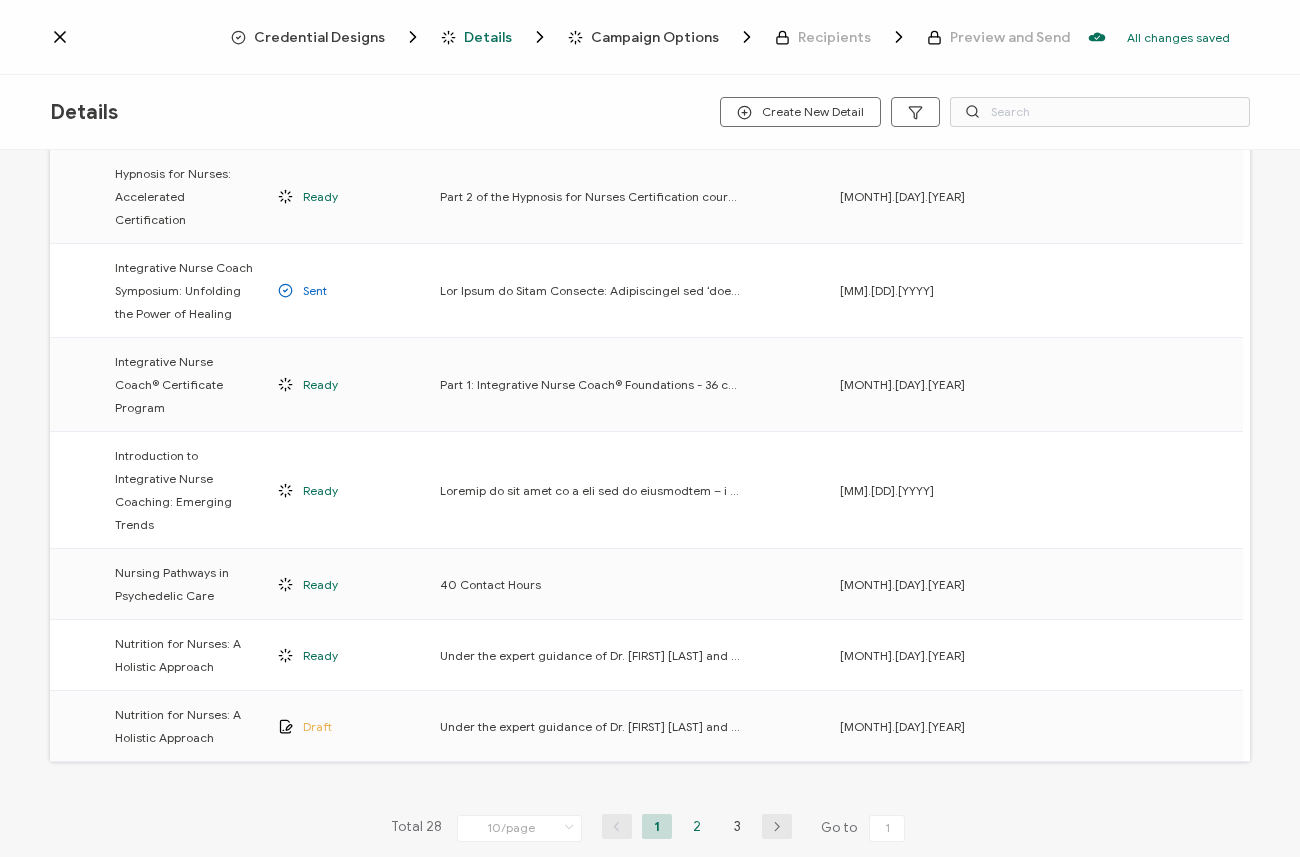 click on "2" at bounding box center (697, 826) 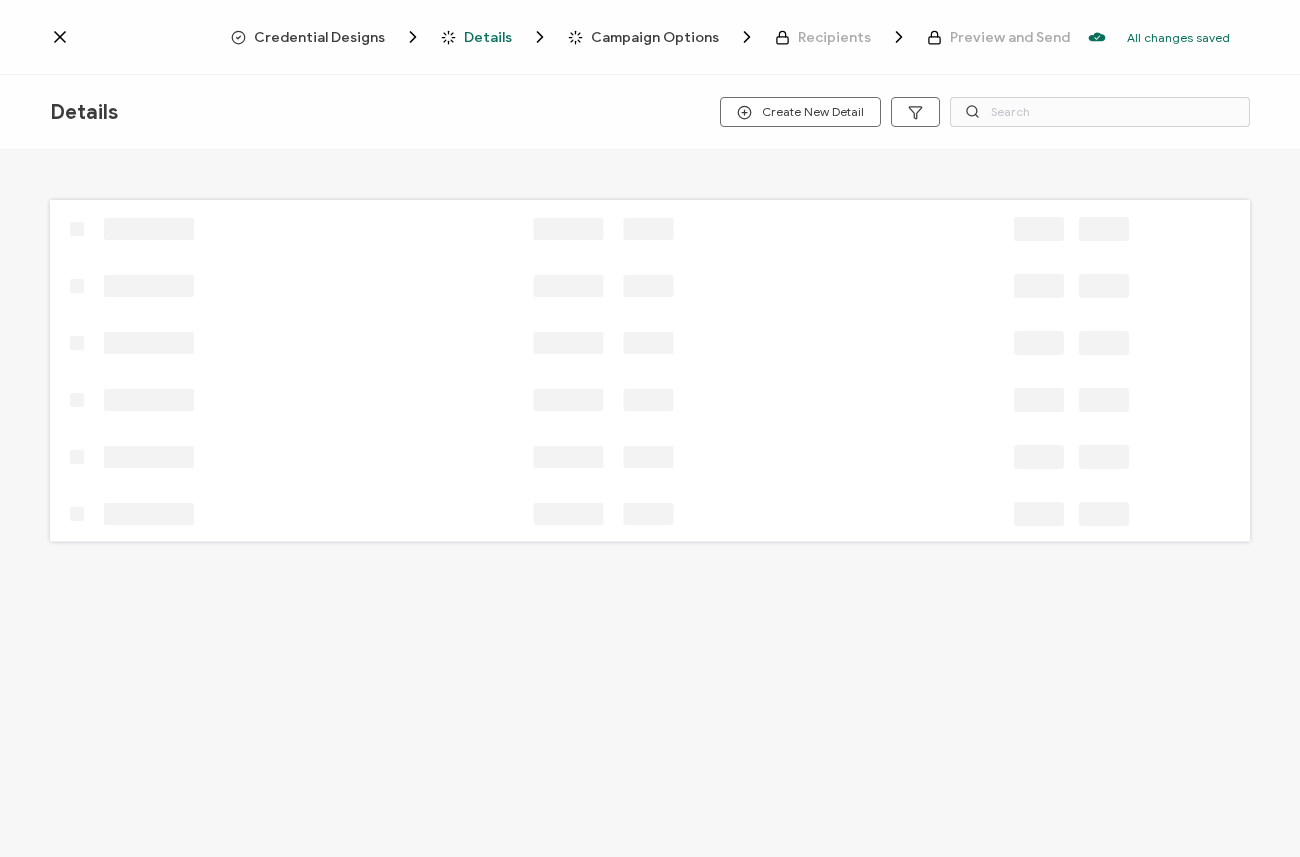 scroll, scrollTop: 0, scrollLeft: 0, axis: both 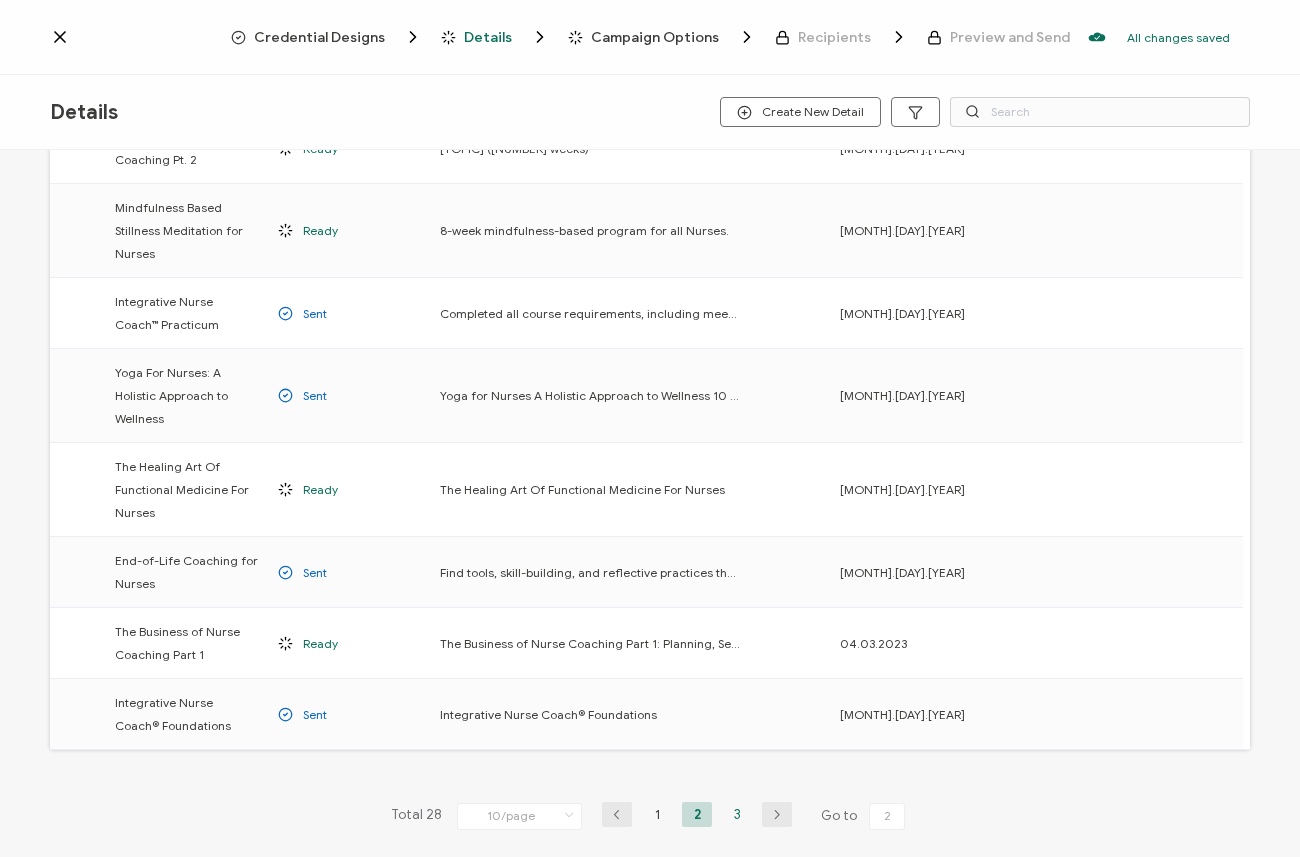 click on "3" at bounding box center [737, 814] 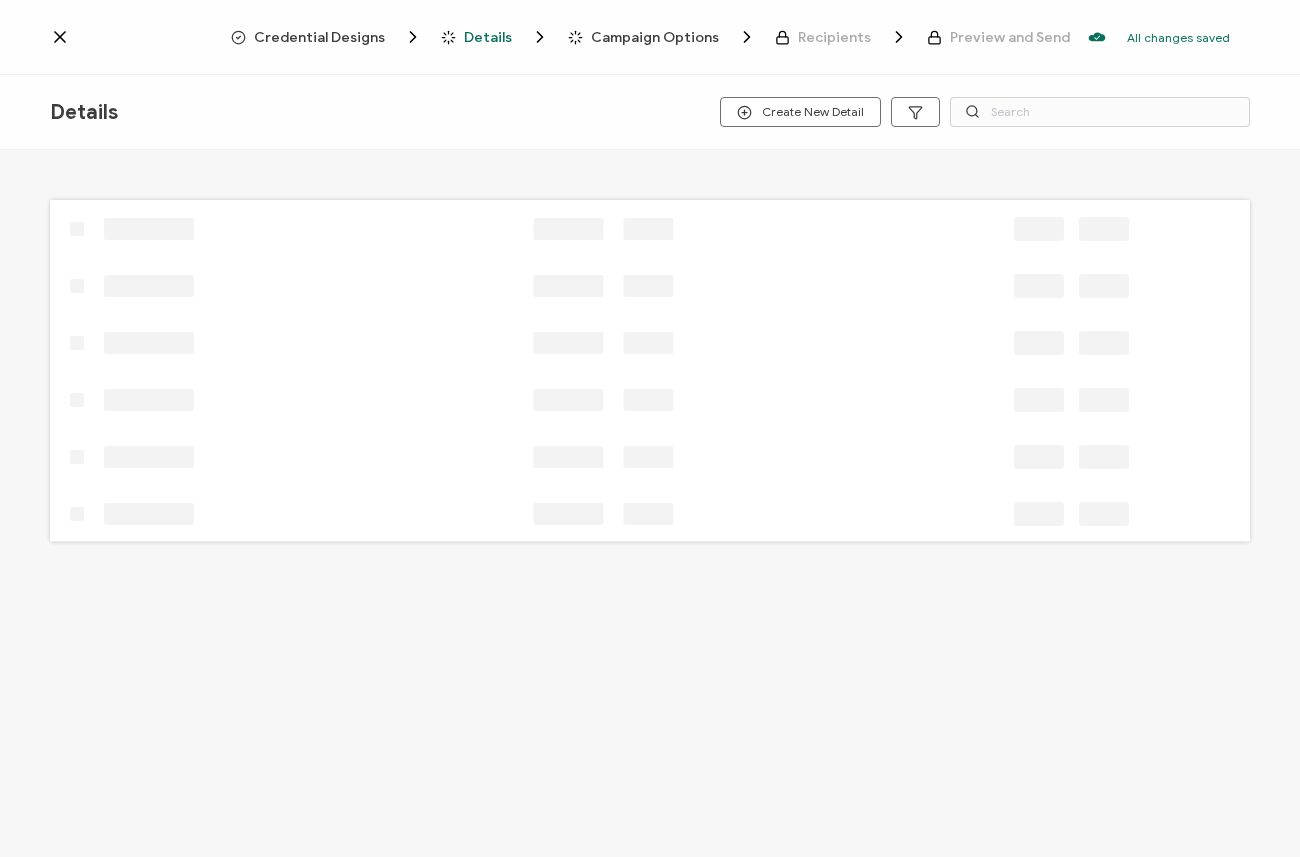 scroll, scrollTop: 0, scrollLeft: 0, axis: both 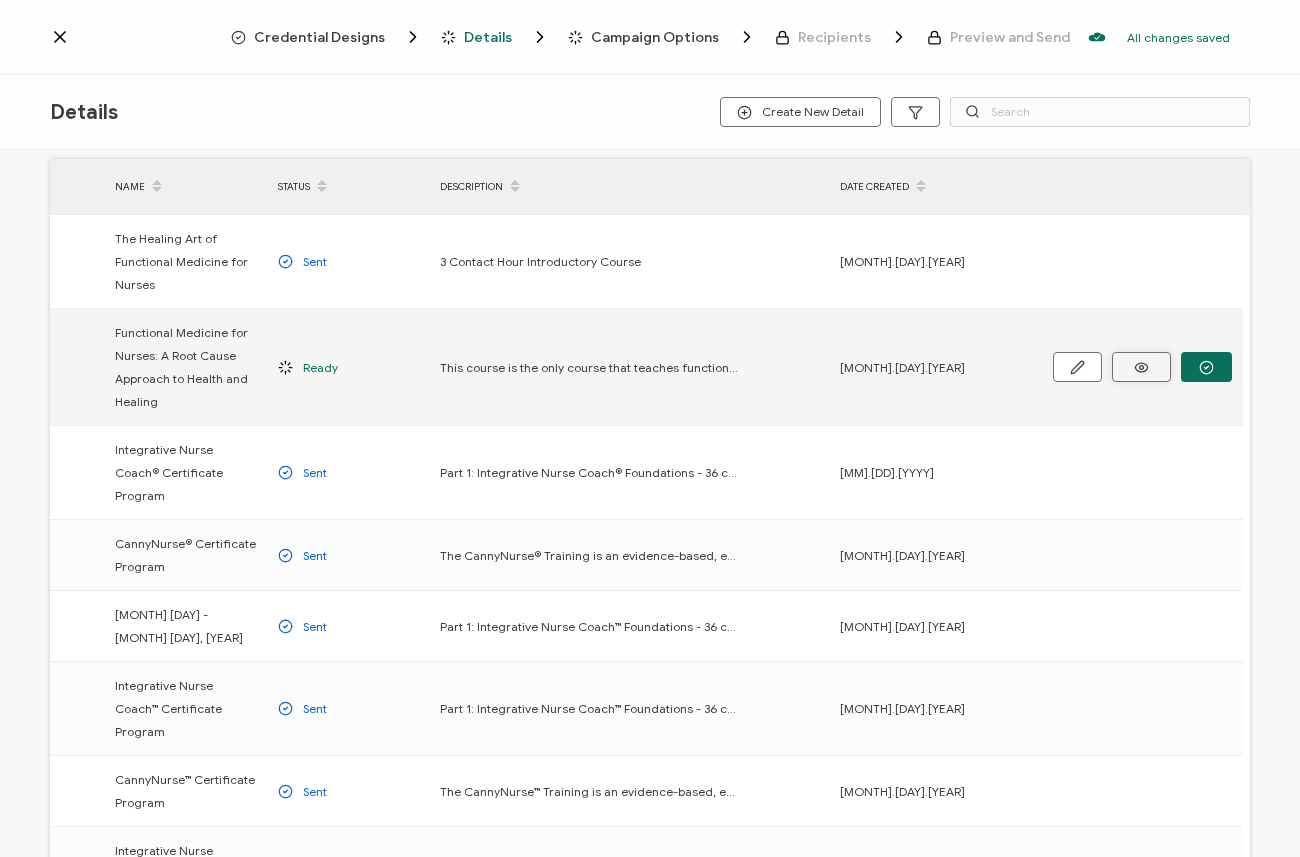 click 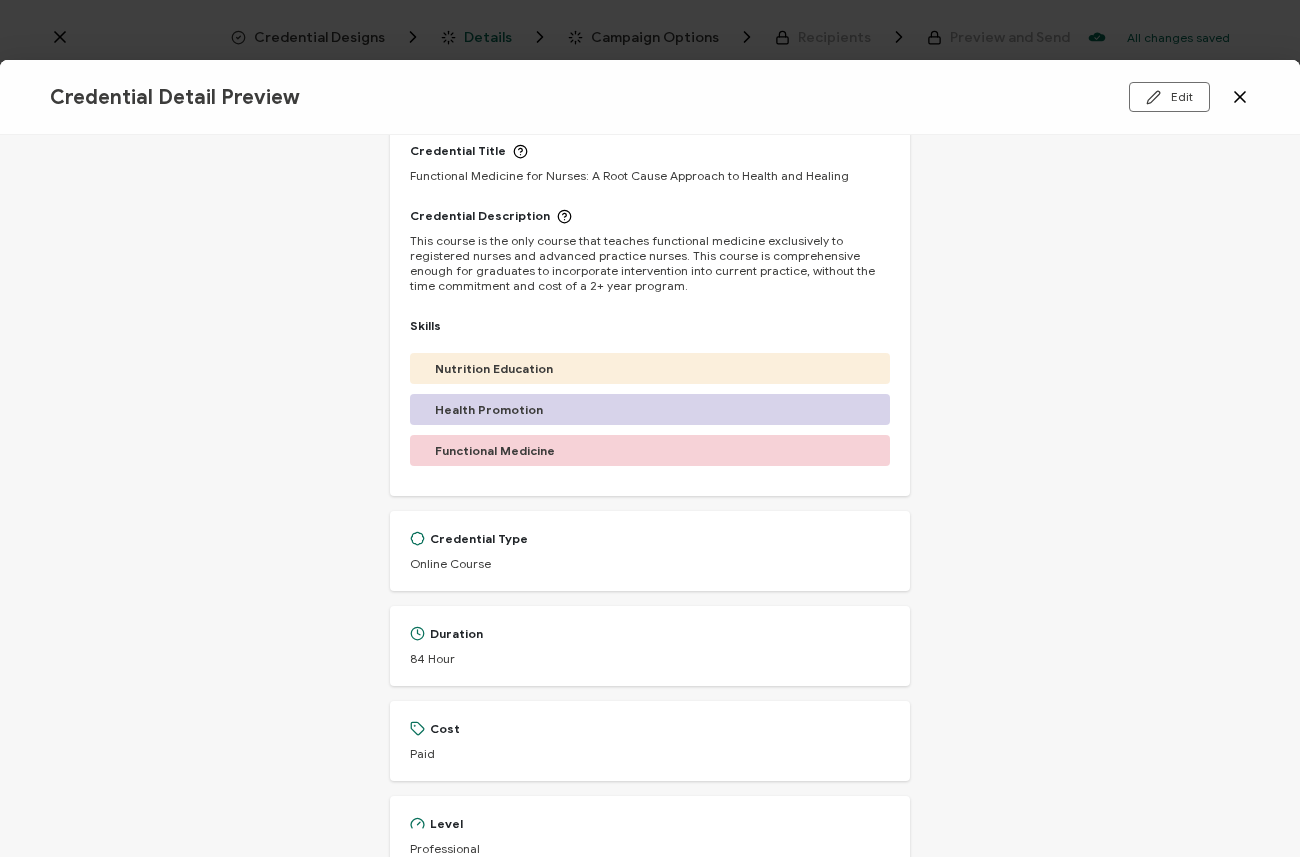 scroll, scrollTop: 82, scrollLeft: 0, axis: vertical 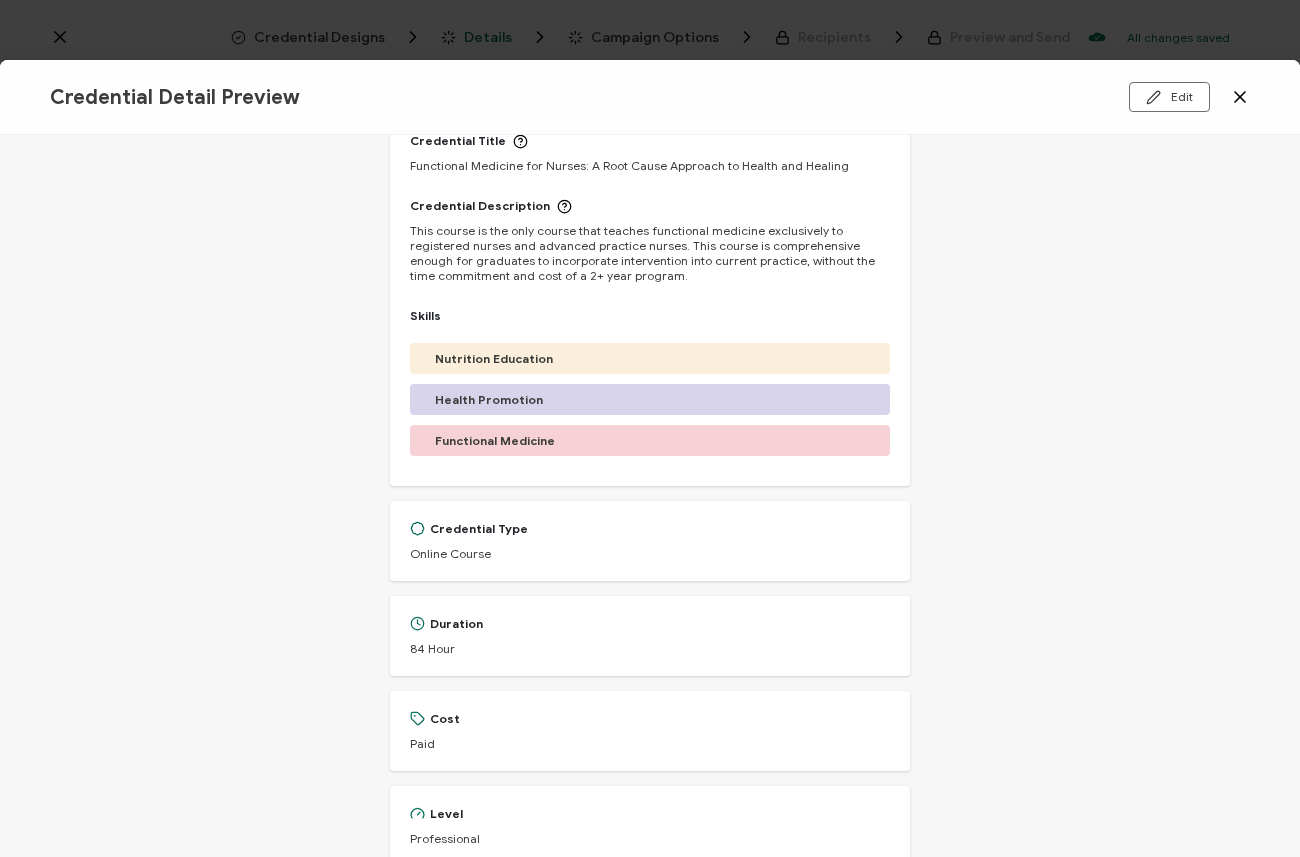 click 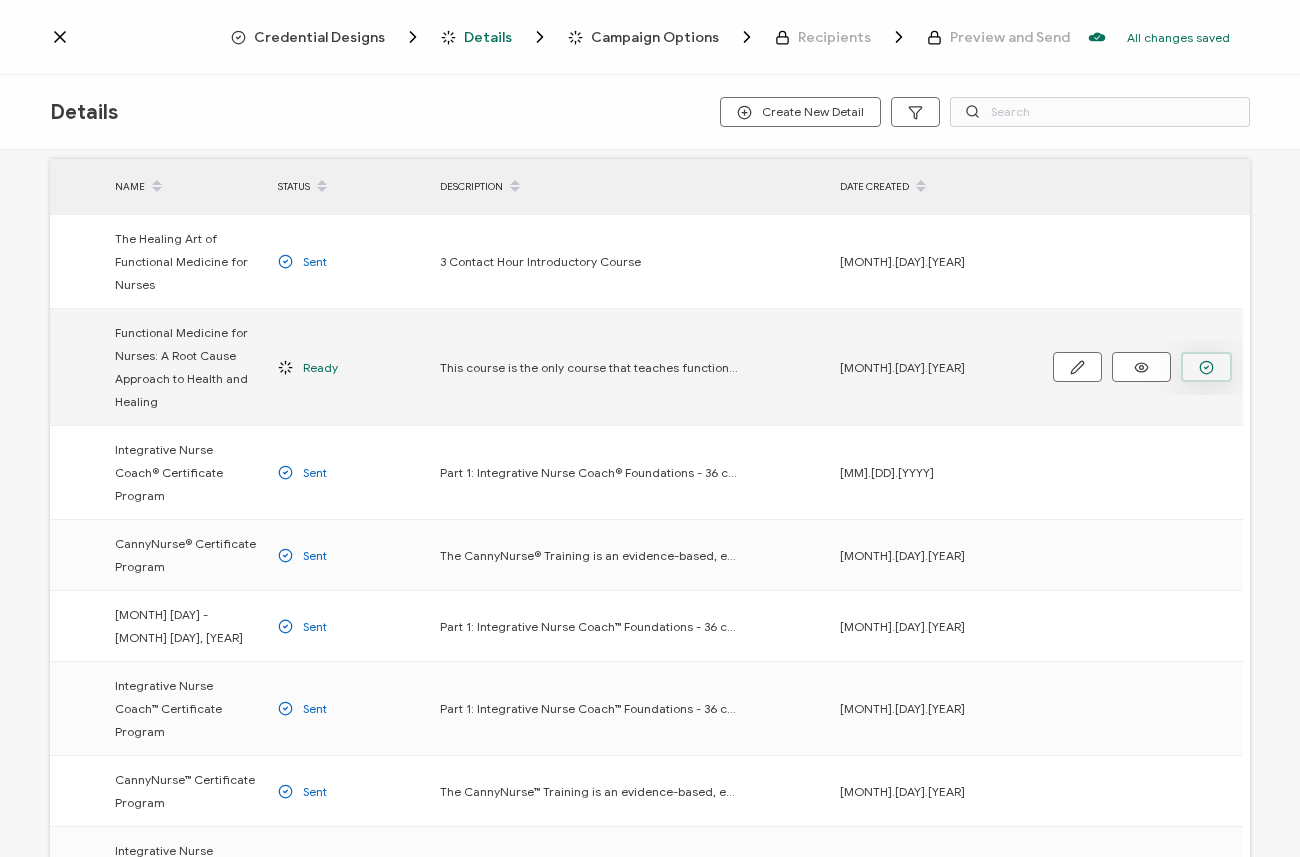 click 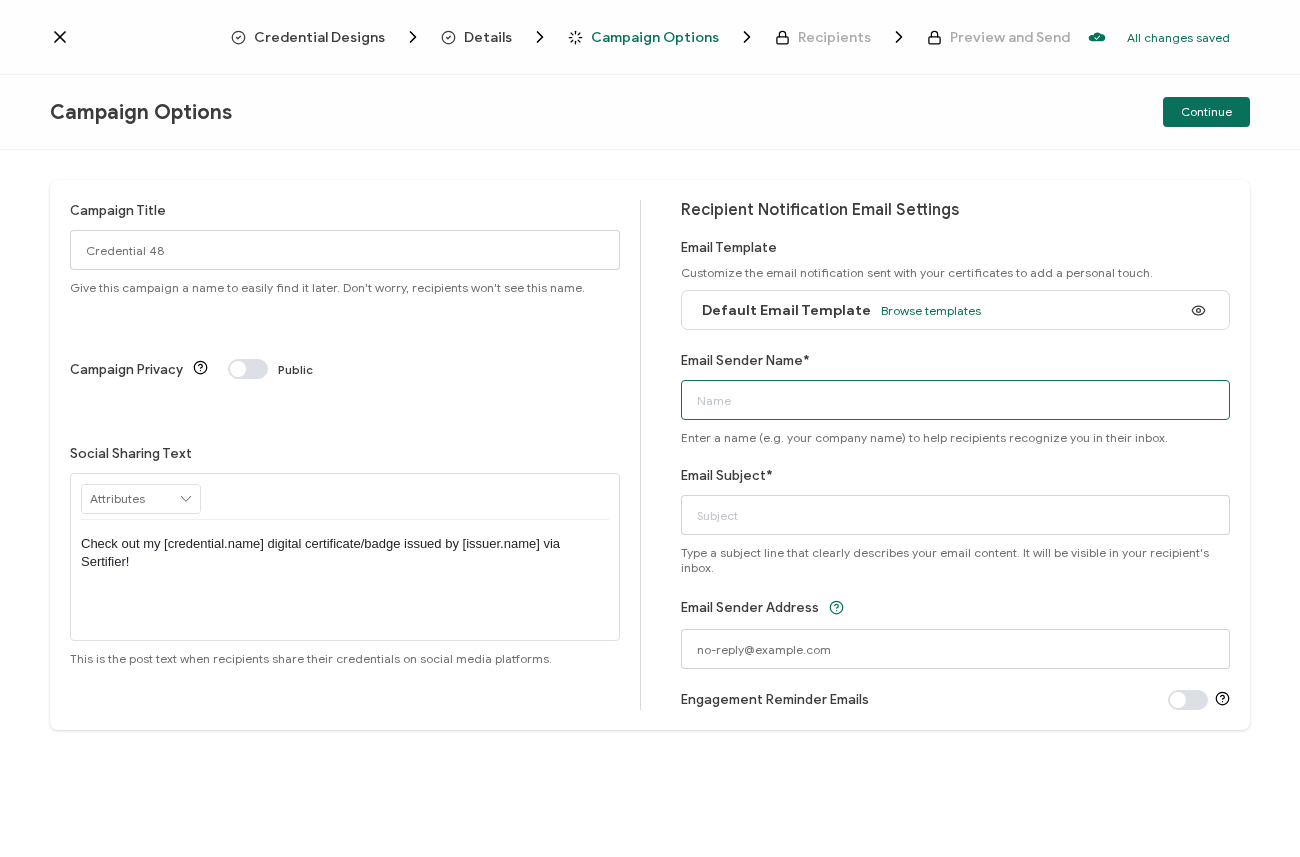 click on "Email Sender Name*" at bounding box center [956, 400] 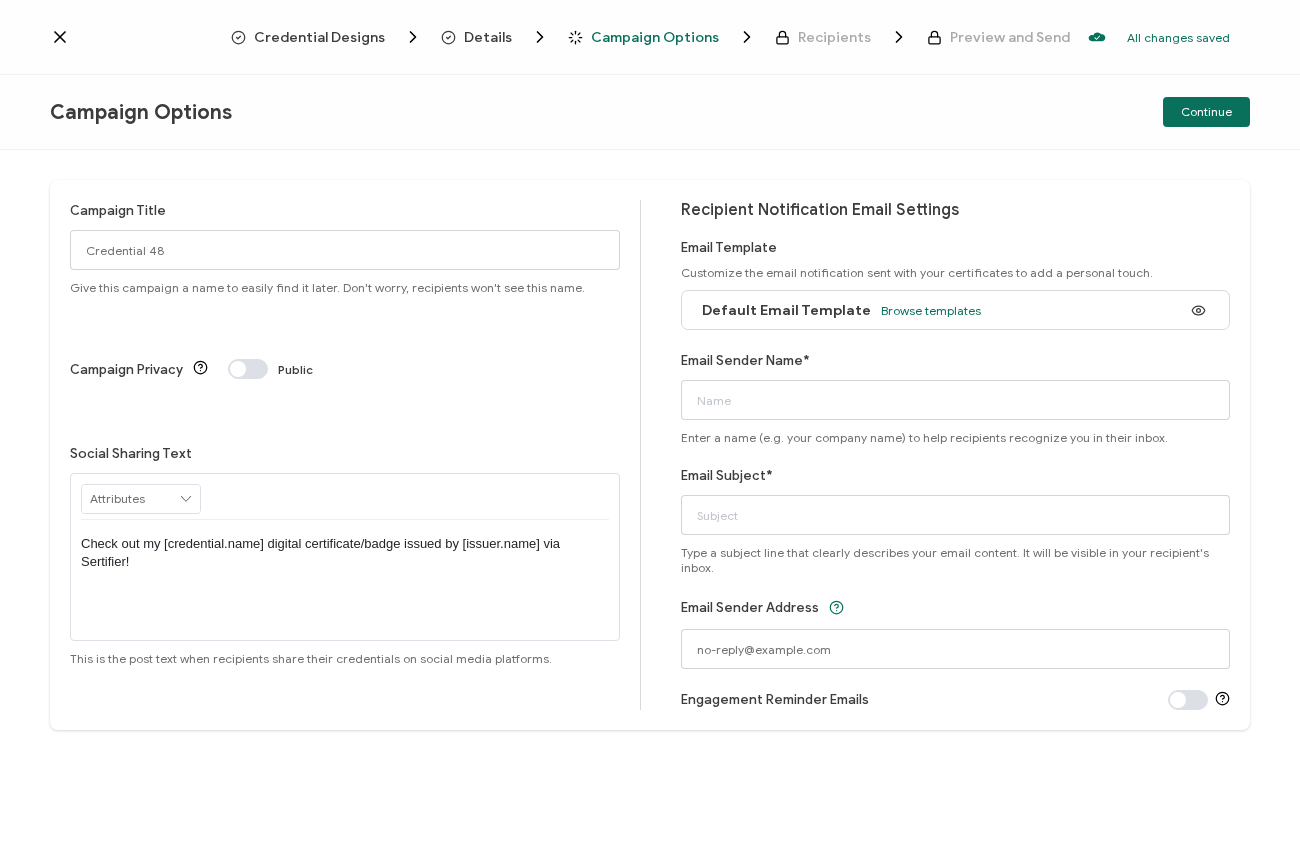 click on "Check out my [credential.name] digital certificate/badge issued by [issuer.name] via Sertifier!" at bounding box center [345, 553] 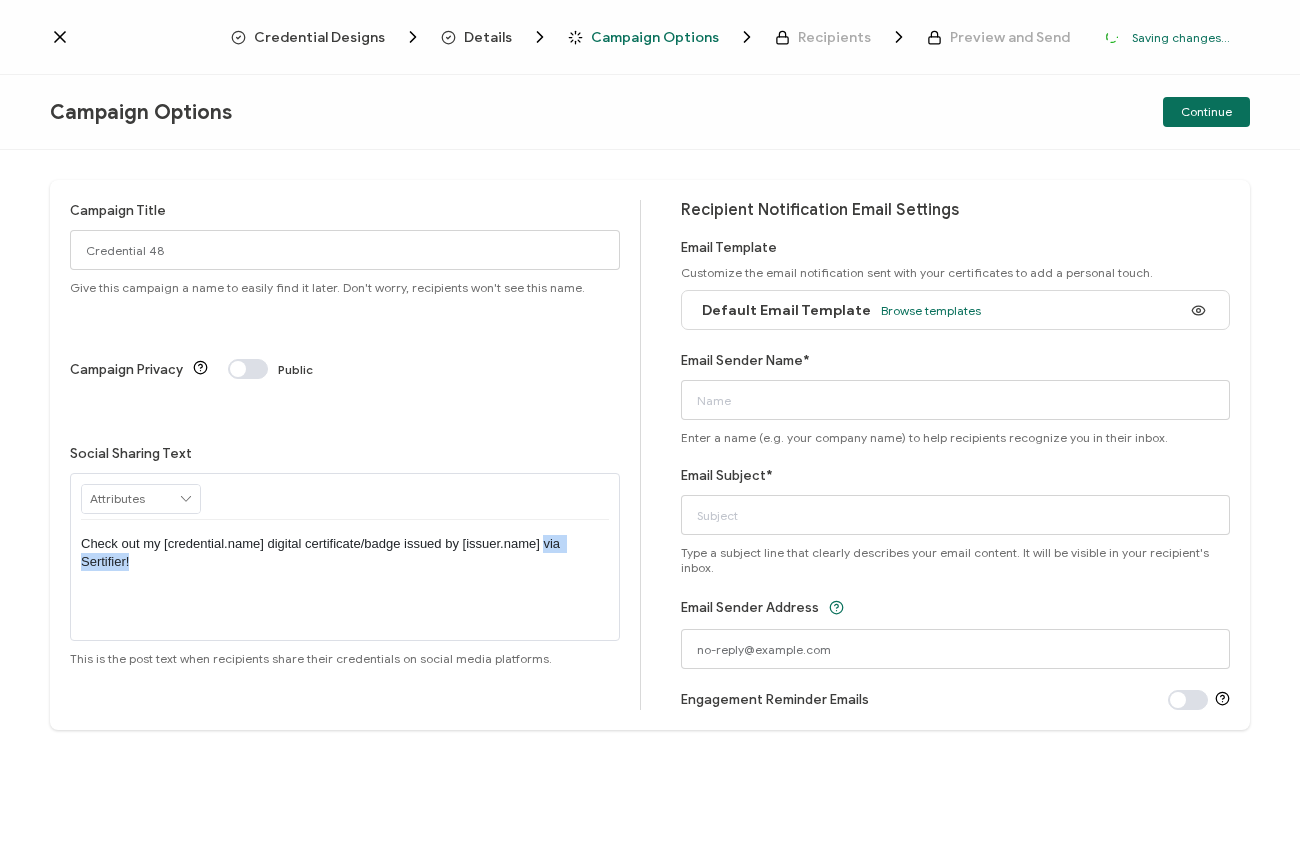 click on "Check out my [credential.name] digital certificate/badge issued by [issuer.name] via Sertifier!" at bounding box center [345, 553] 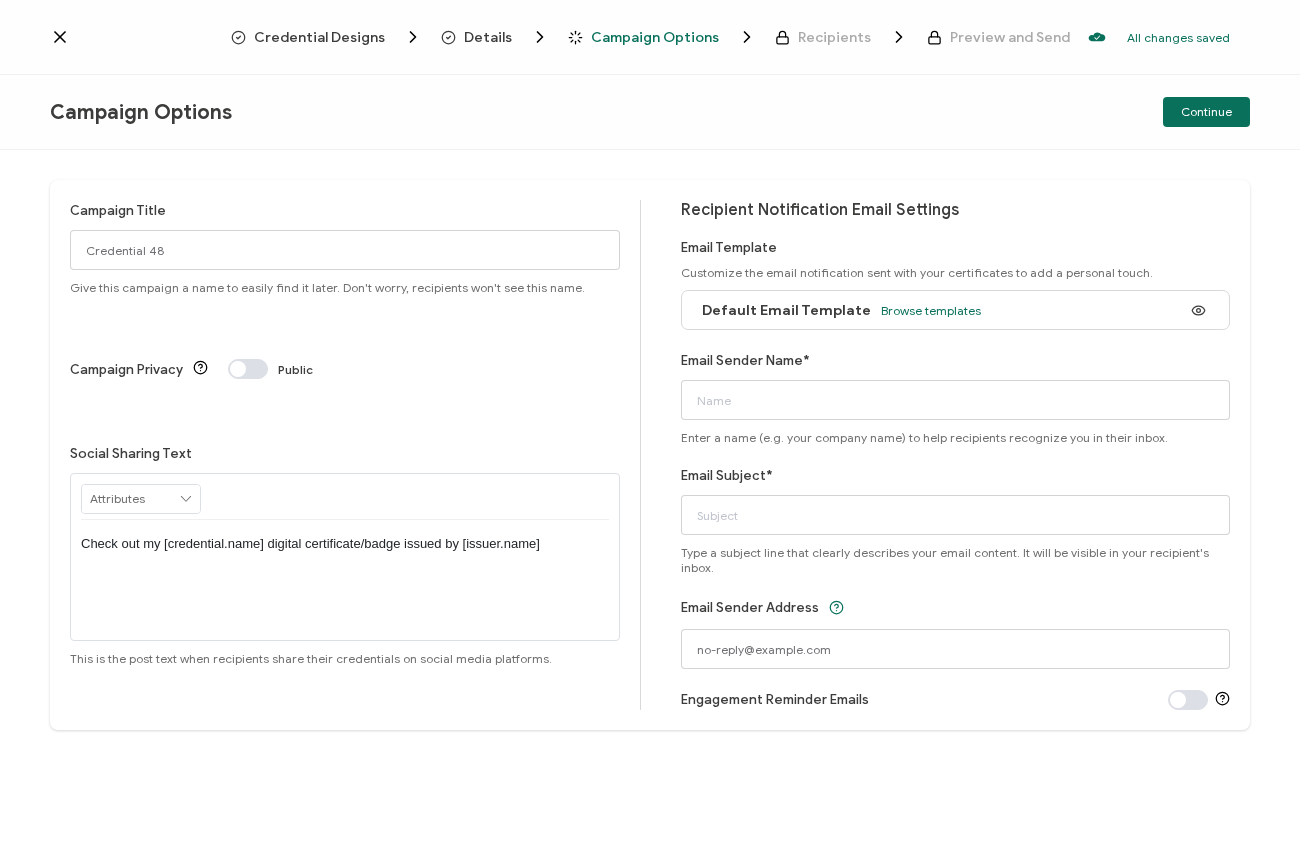 type 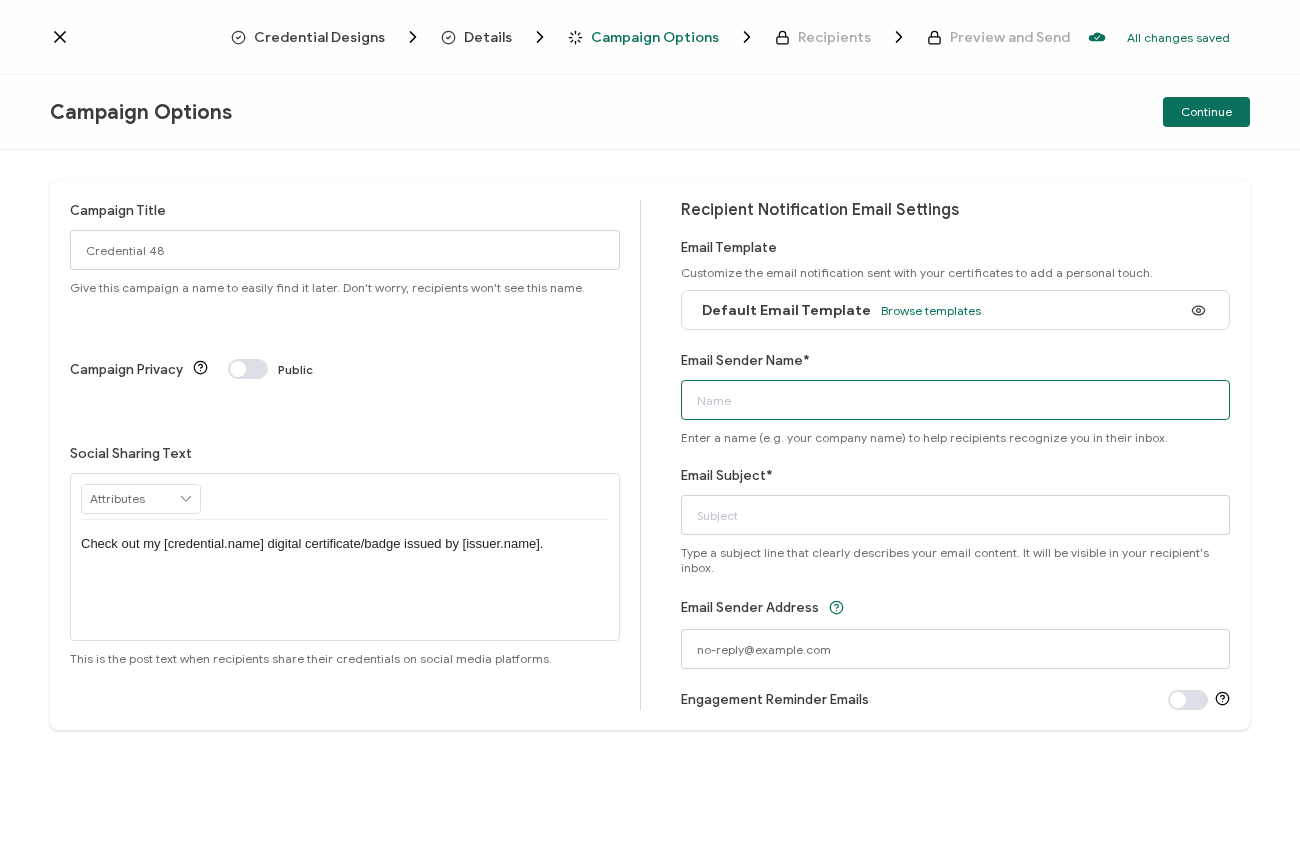 click on "Email Sender Name*" at bounding box center (956, 400) 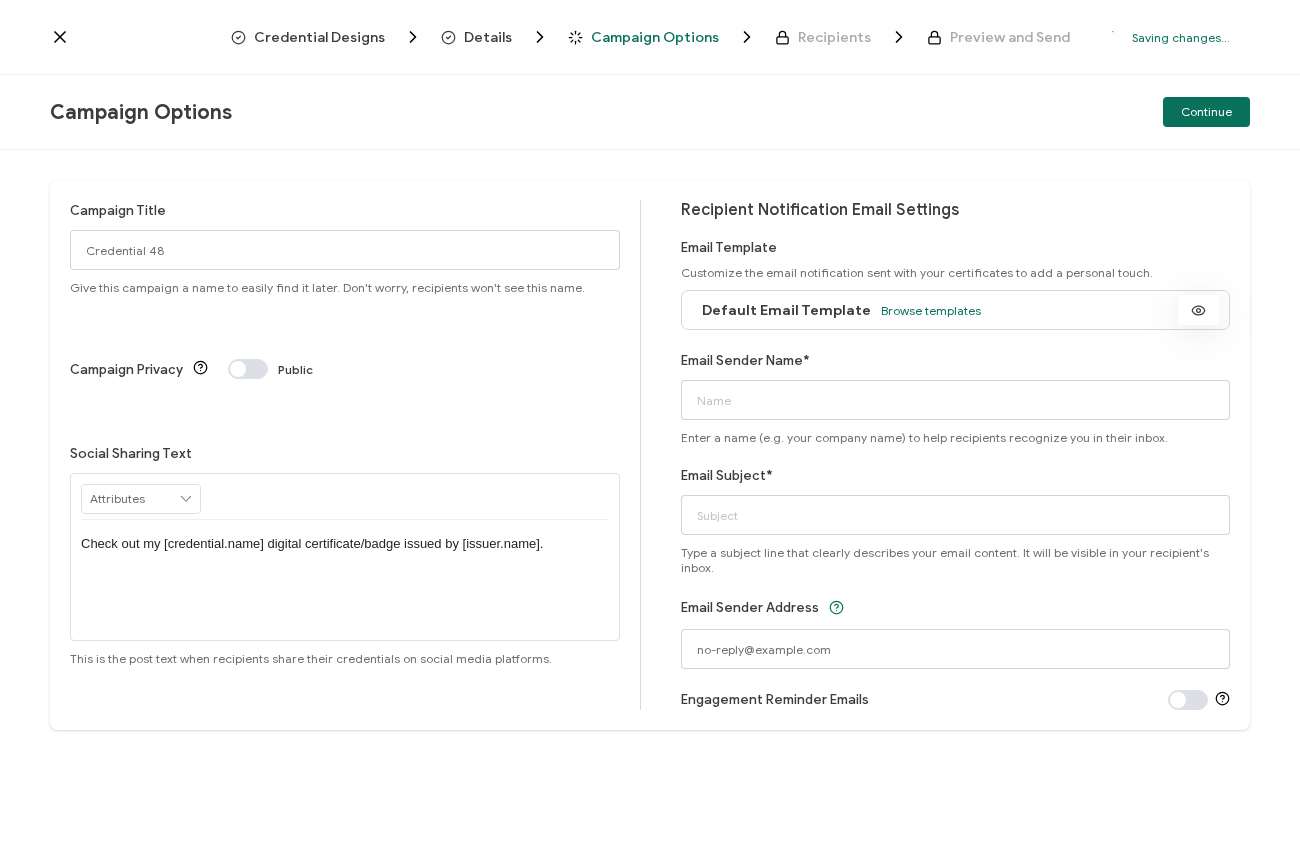 click 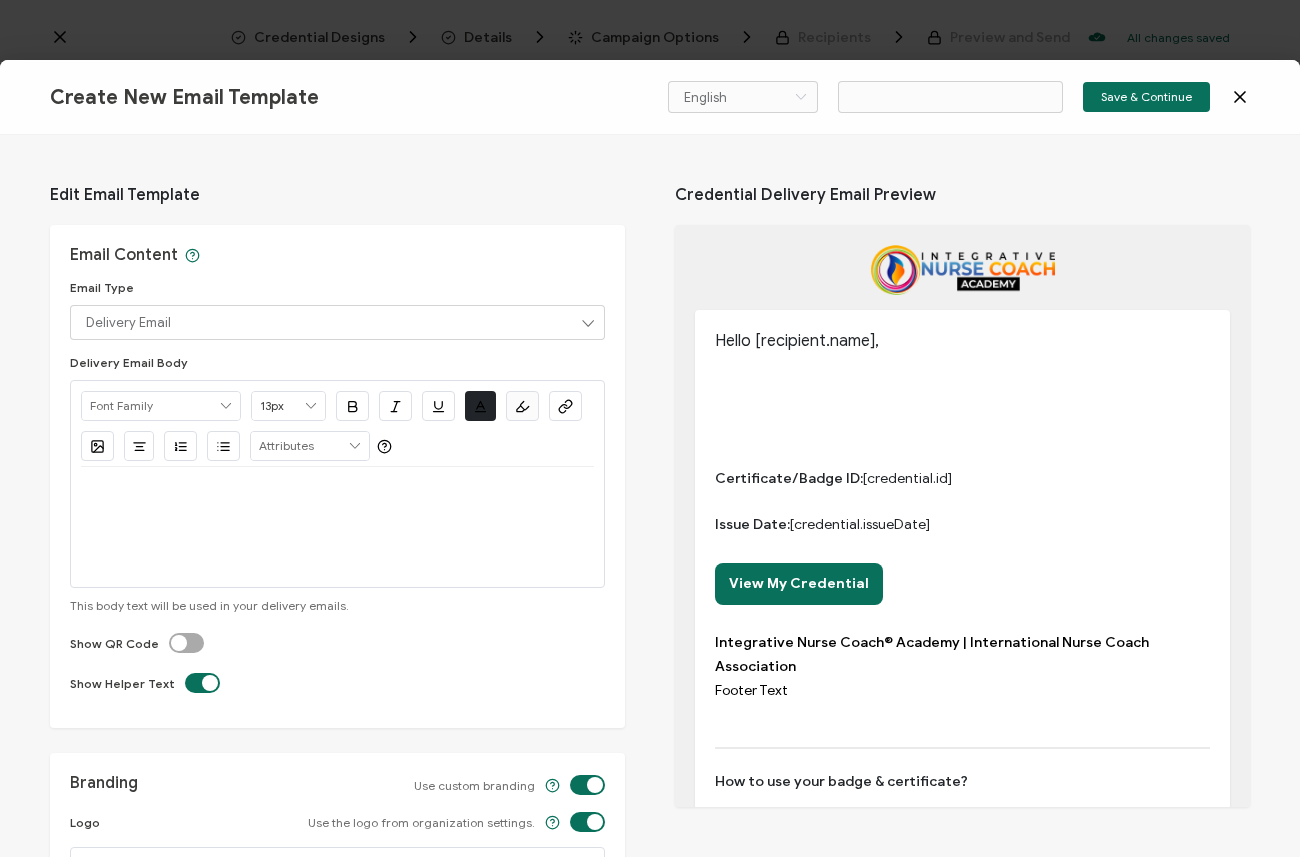 click on "Edit Email Template
Email Content
Email Type
Delivery Email Delivery Email Expiration Email Update Email
Delivery Email Body
No data
13px 11px 12px 13px 14px 15px 16px 17px 18px 19px 20px 21px 22px 23px 24px 25px 26px 27px 28px 29px 30px 31px 32px 33px 34px 35px 36px 37px 38px 39px 40px 41px 42px 43px 44px 45px 46px 47px 48px 49px 50px 51px 52px 53px 54px 55px 56px 57px 58px 59px 60px 61px 62px 63px 64px 65px 66px 67px 68px 69px 70px 71px 72px           #212529
Clear
OK
#FBFBFB
Clear
OK
Left
Center
Right" at bounding box center [650, 496] 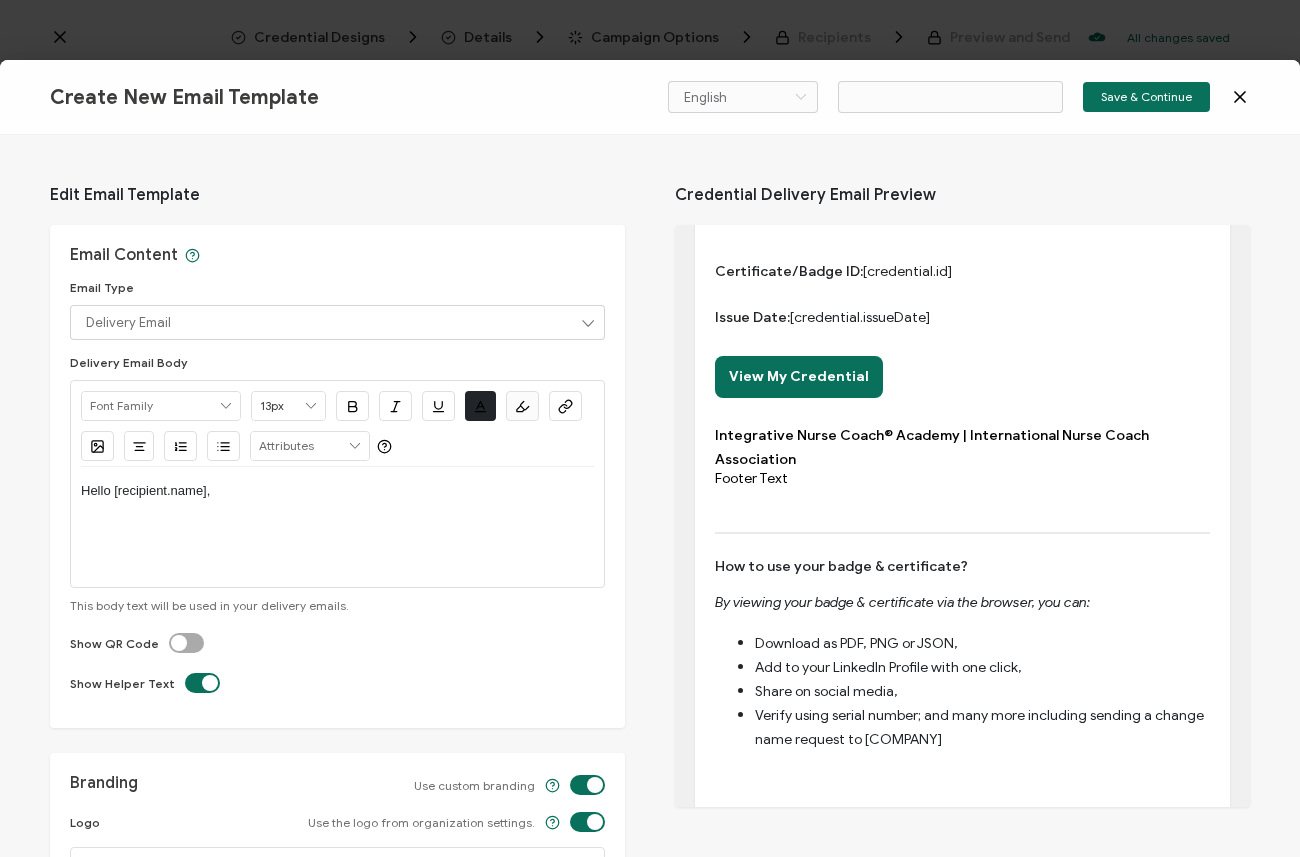 type on "Email Template 18" 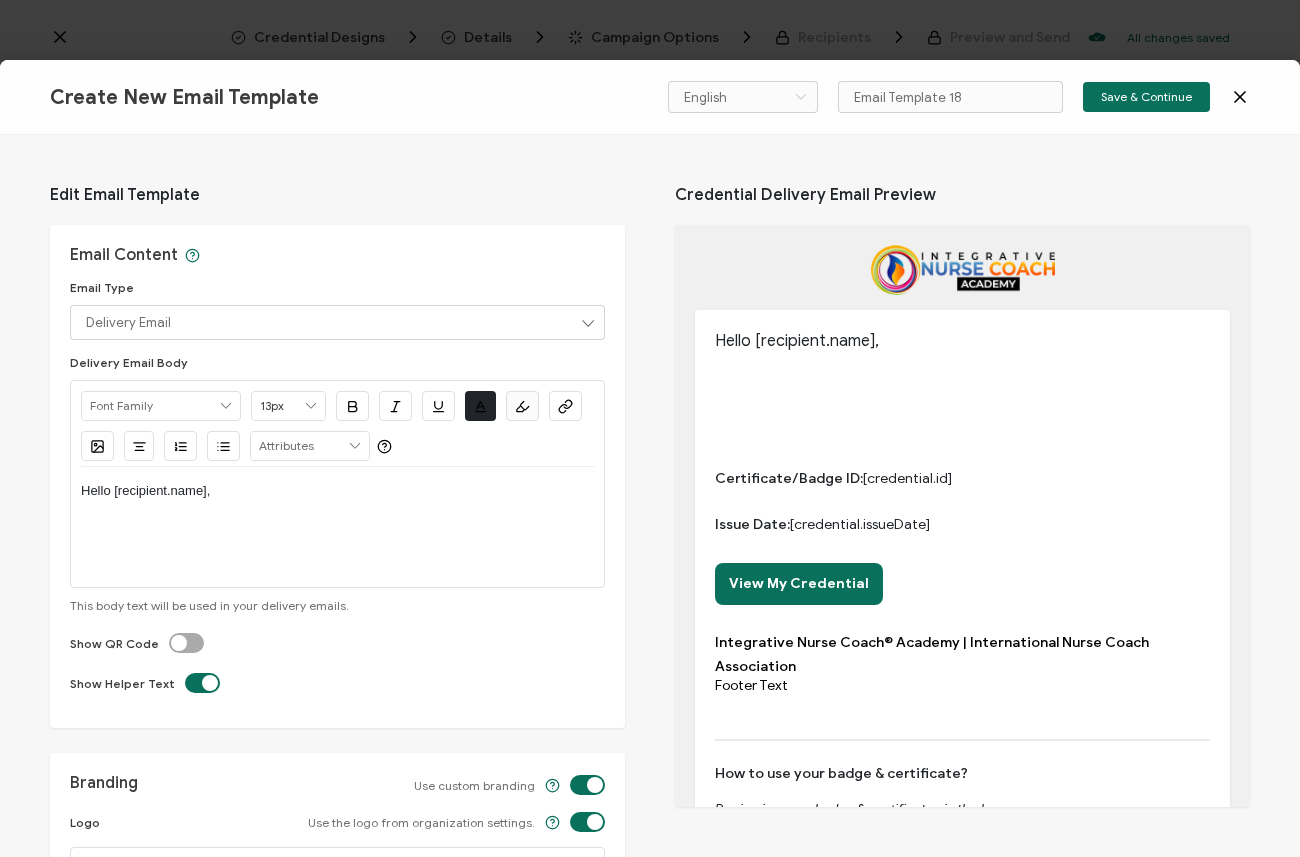 scroll, scrollTop: 0, scrollLeft: 0, axis: both 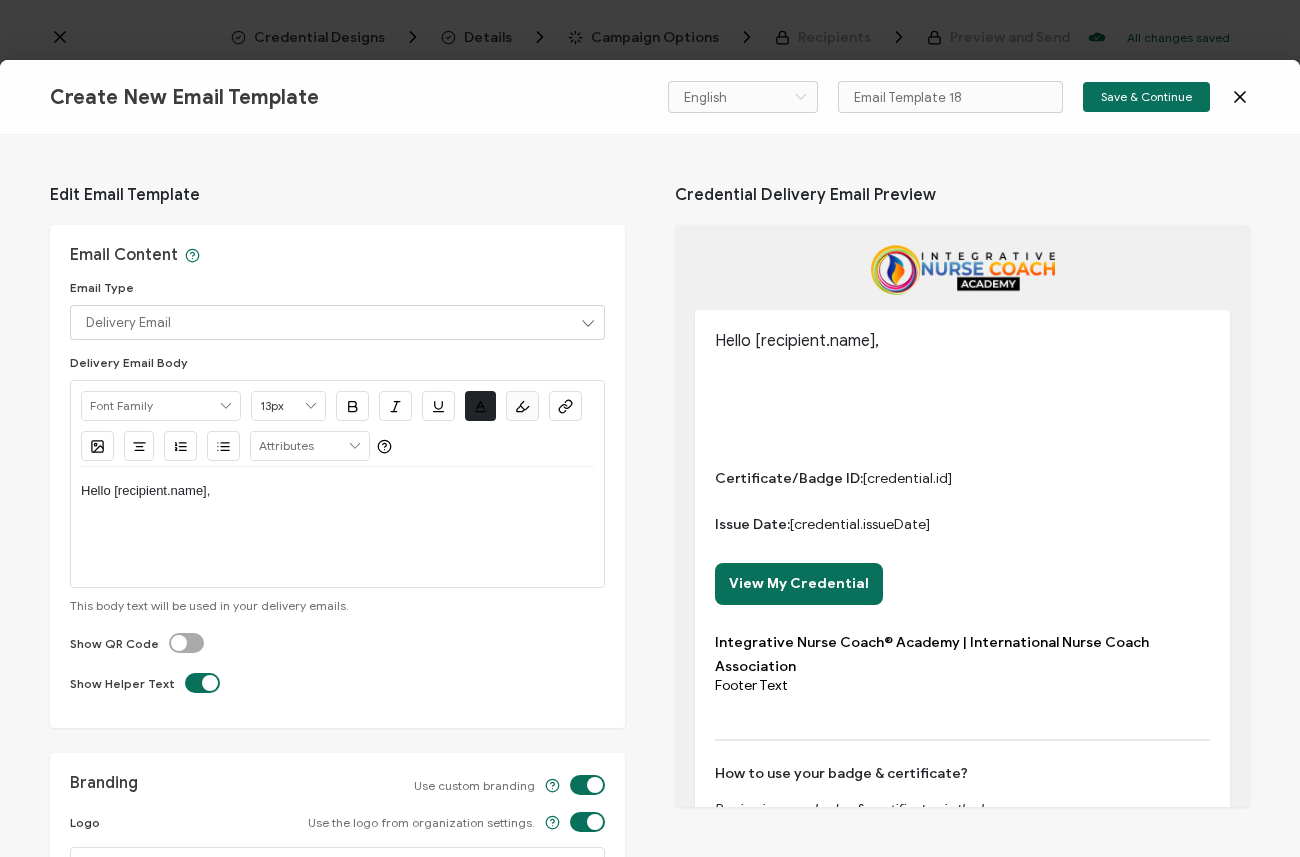 click 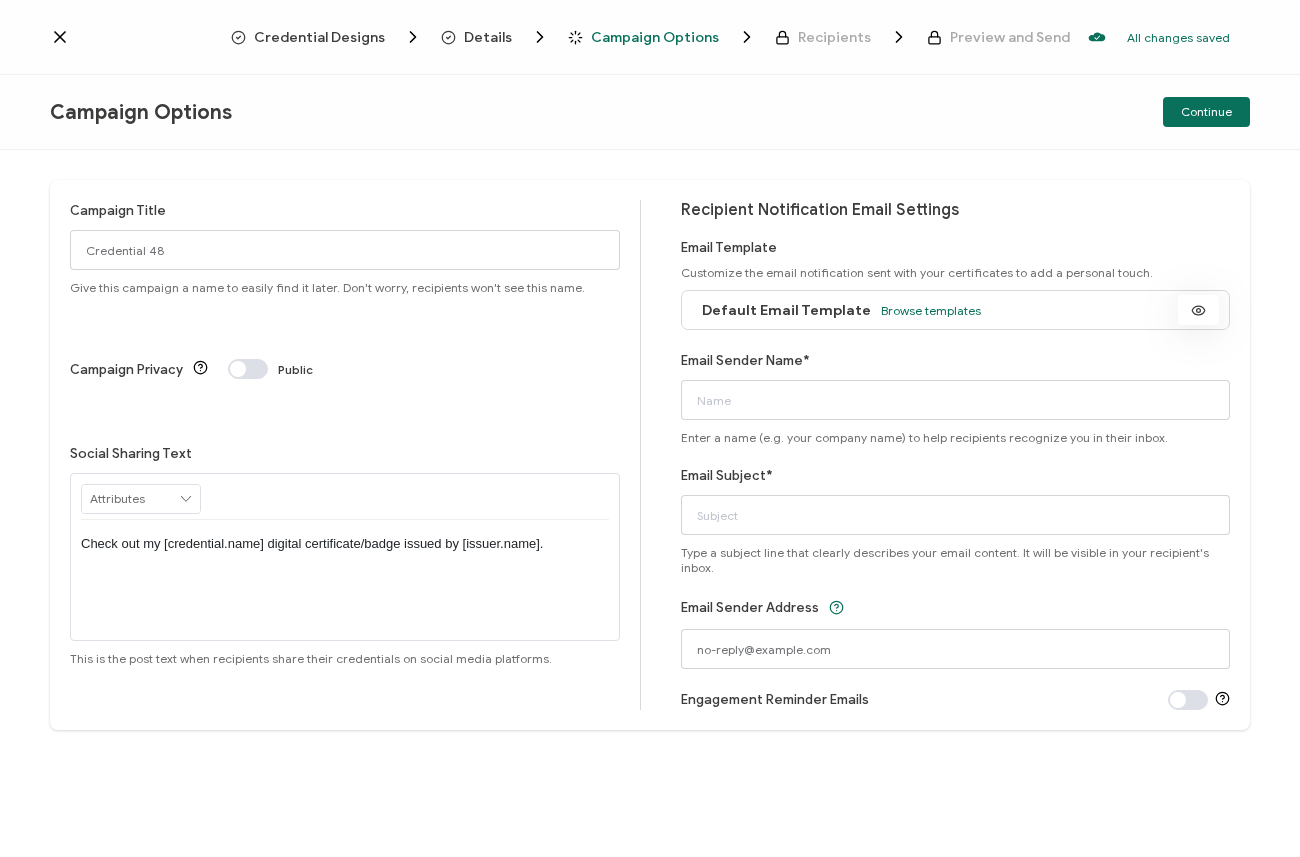click 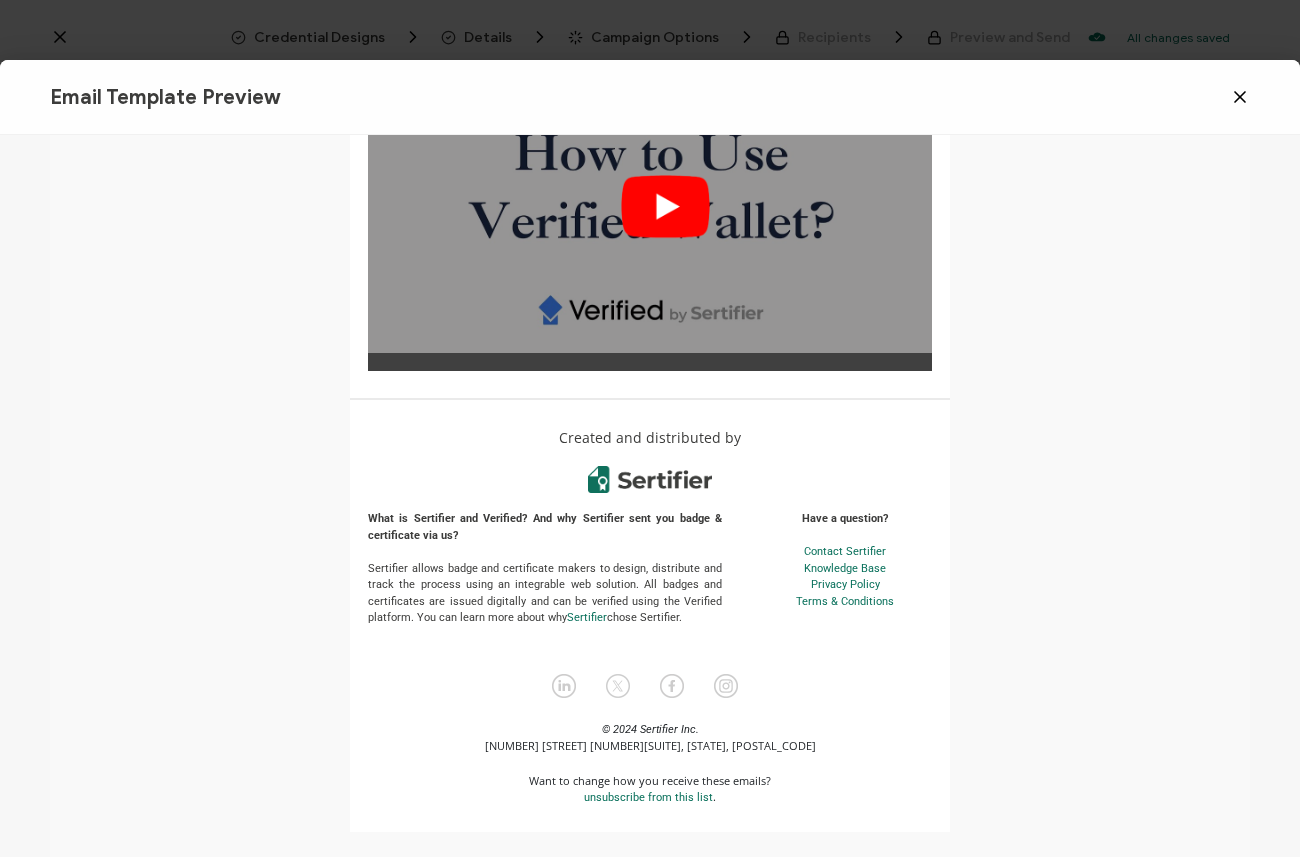 scroll, scrollTop: 660, scrollLeft: 0, axis: vertical 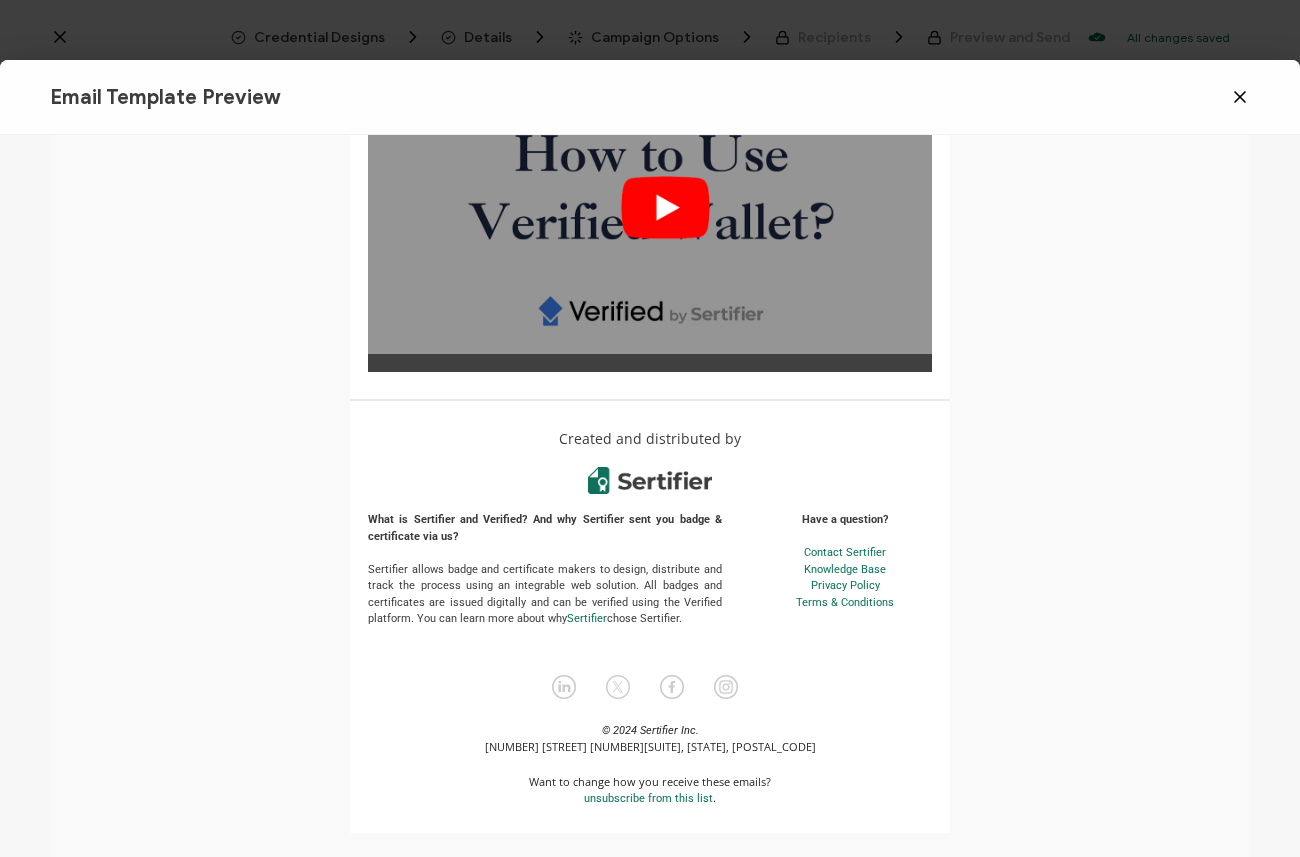 click on "Email Template Preview" at bounding box center [650, 97] 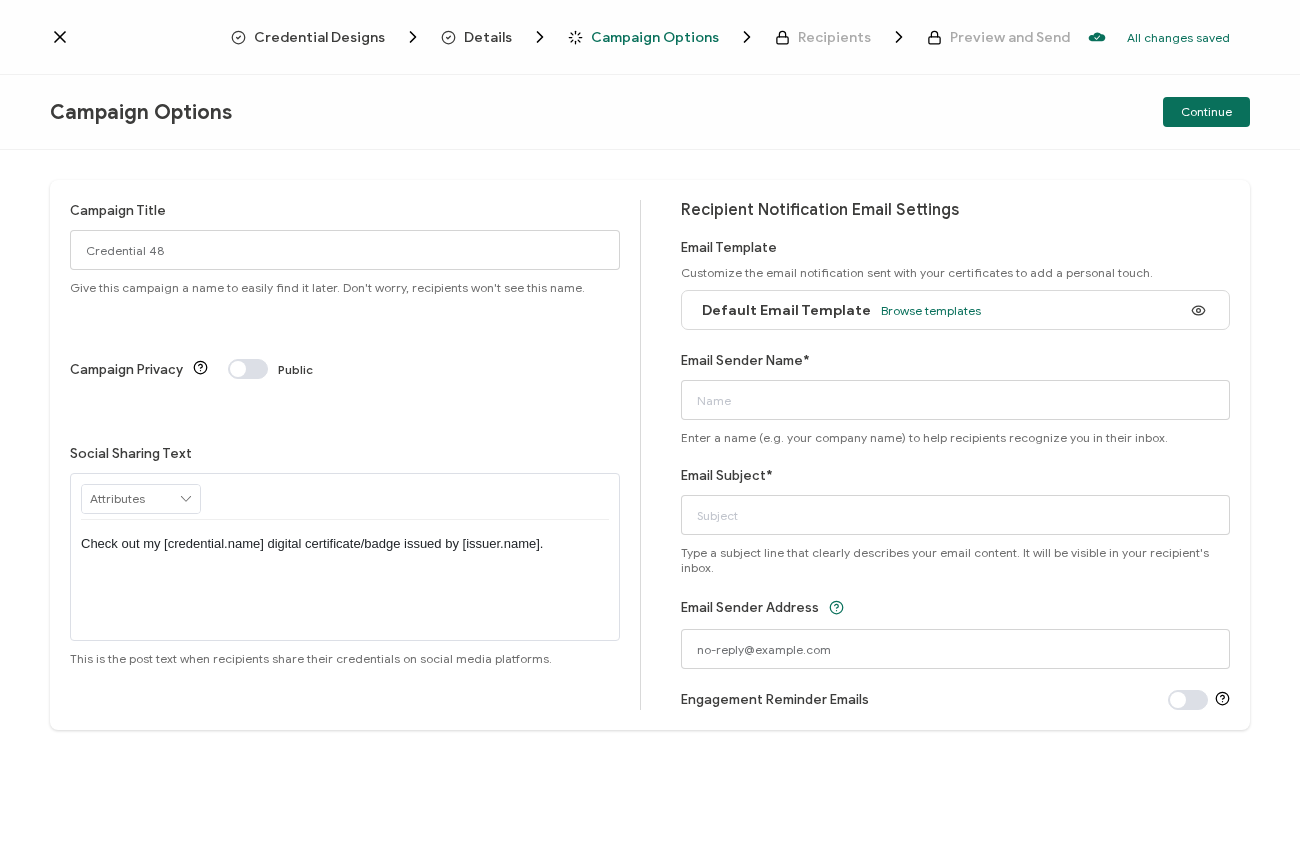 click on "Default Email Template   Browse templates" at bounding box center [956, 310] 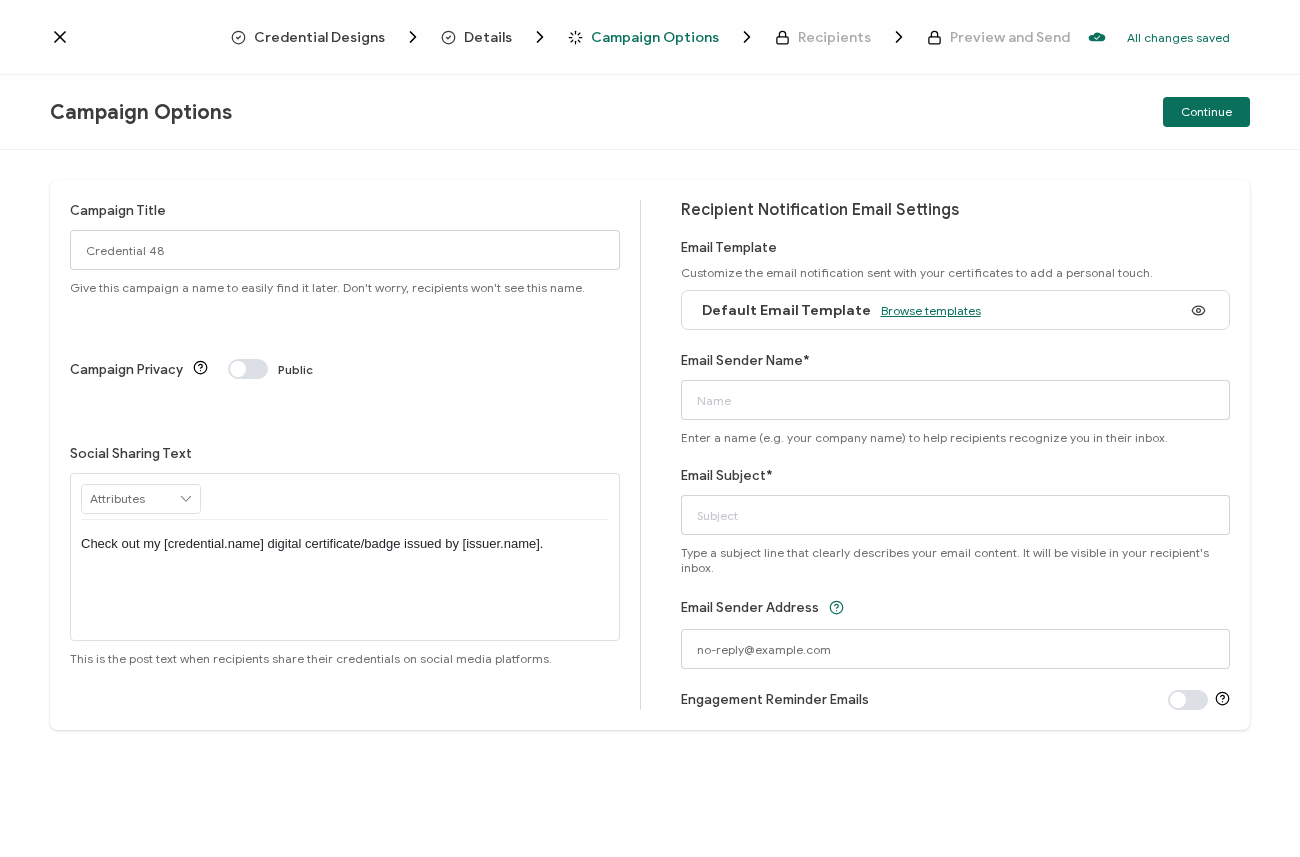 click on "Browse templates" at bounding box center (931, 310) 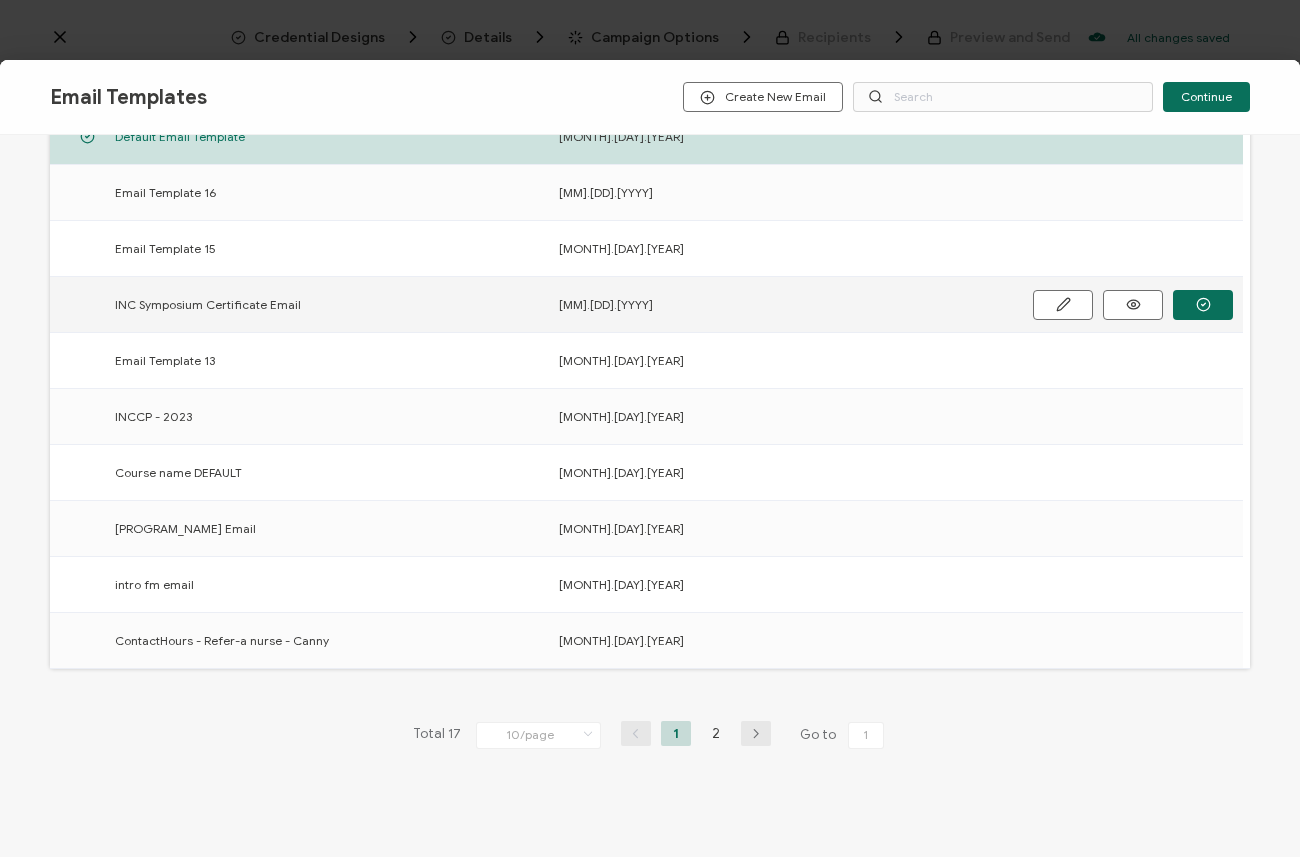 scroll, scrollTop: 197, scrollLeft: 0, axis: vertical 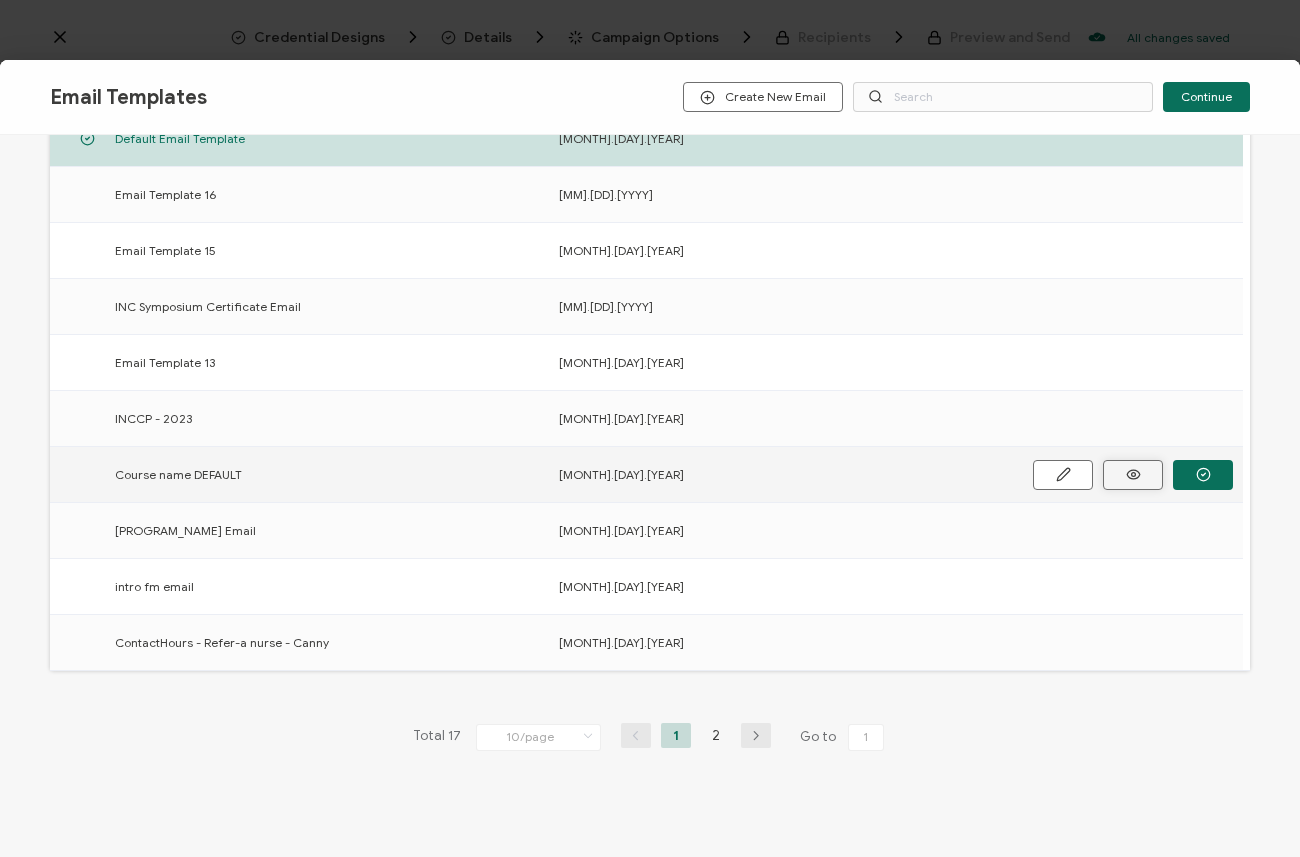 click 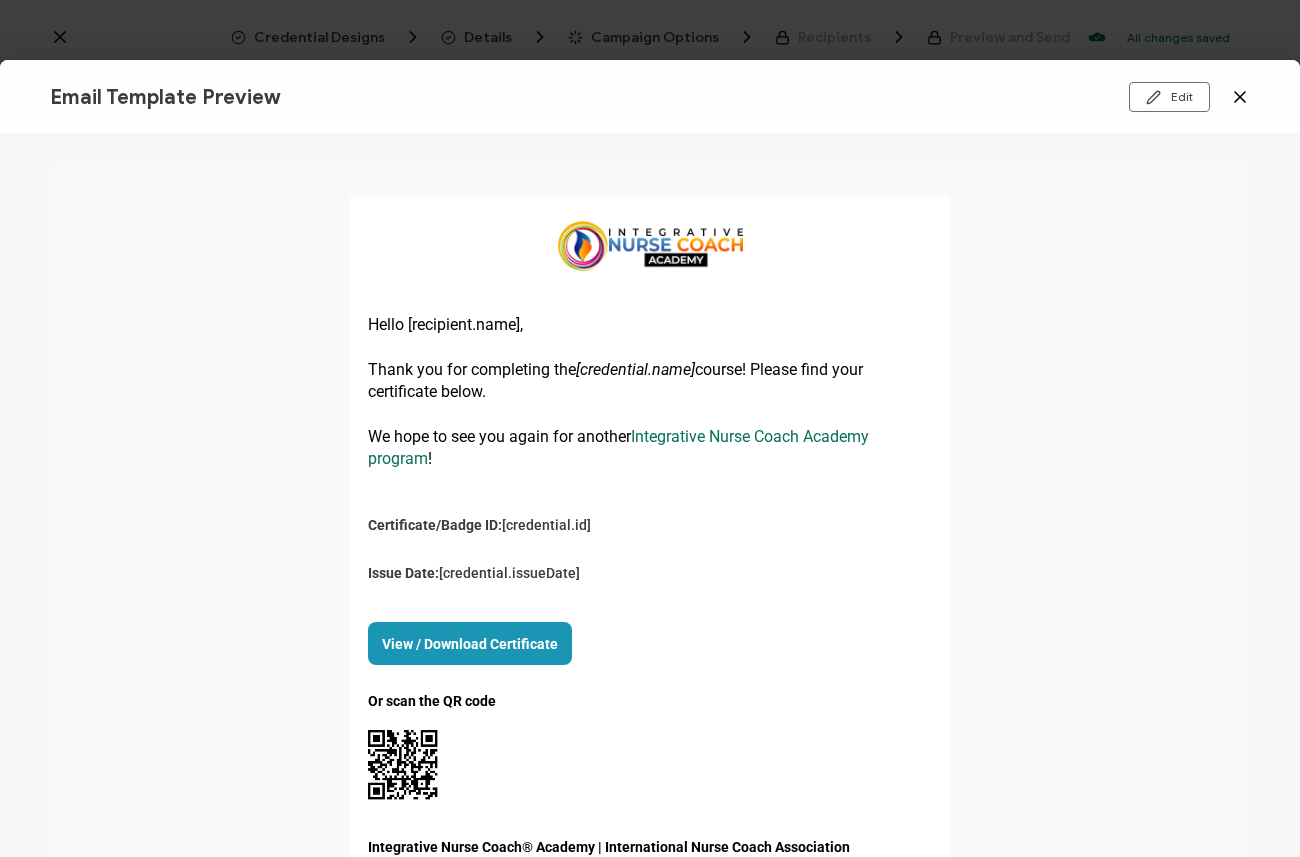 scroll, scrollTop: 0, scrollLeft: 0, axis: both 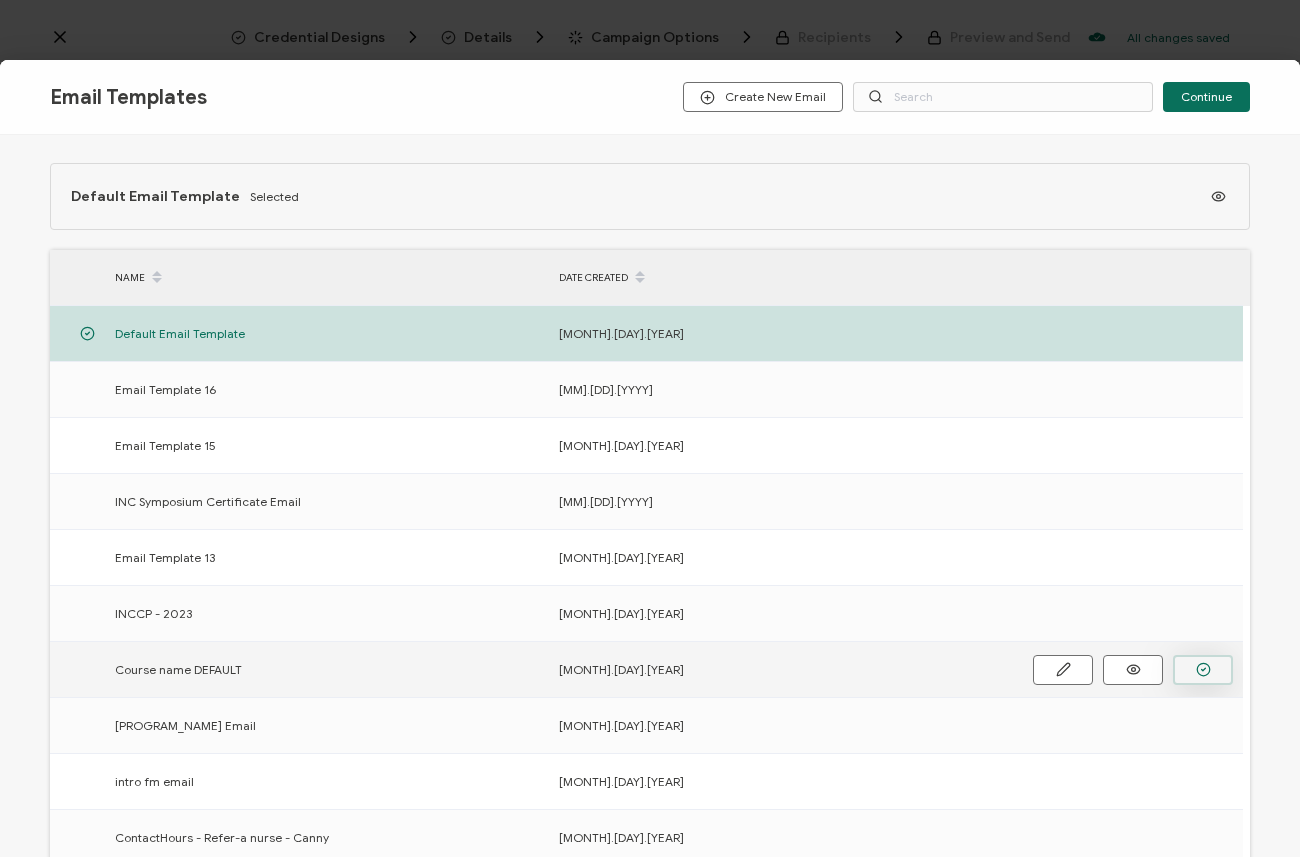 click at bounding box center (0, 0) 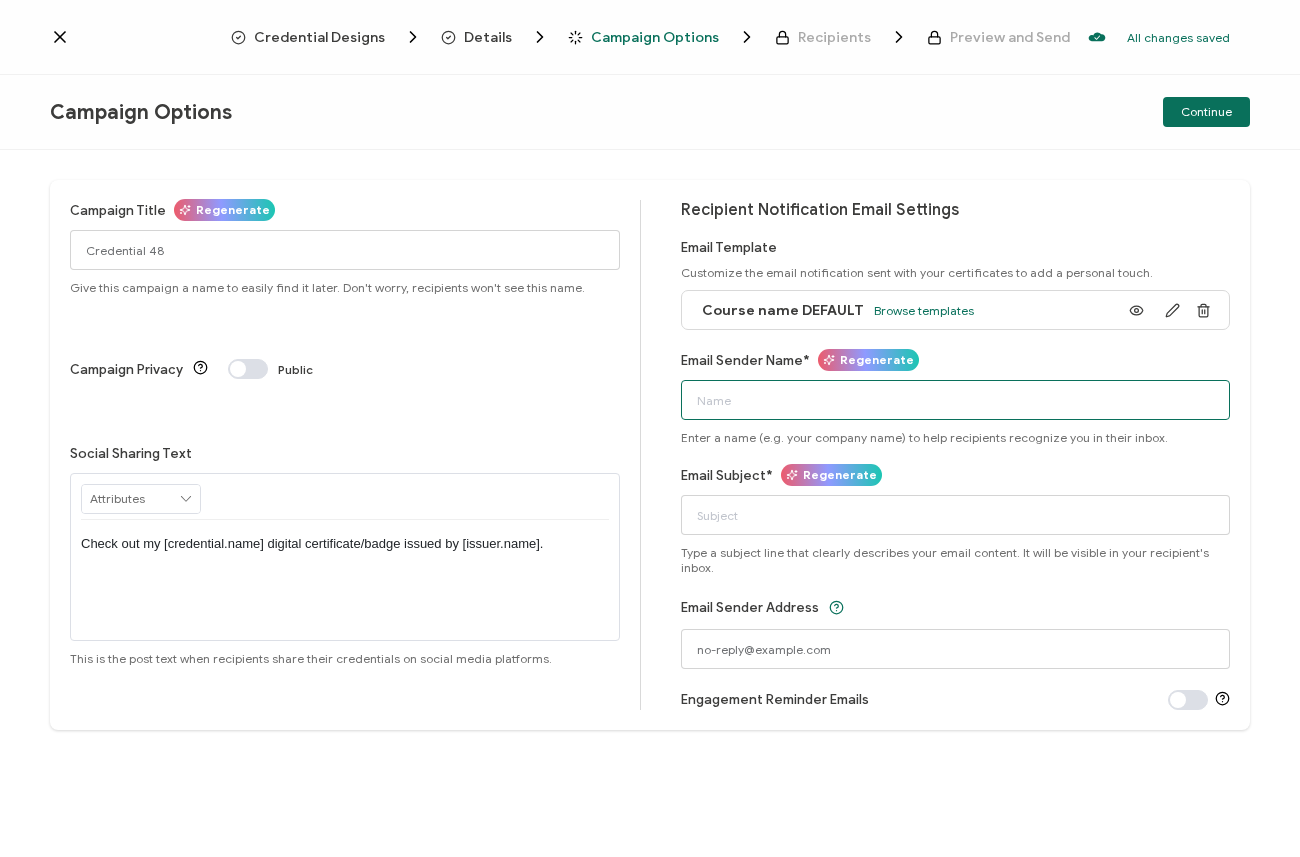 click on "Email Sender Name*" at bounding box center (956, 400) 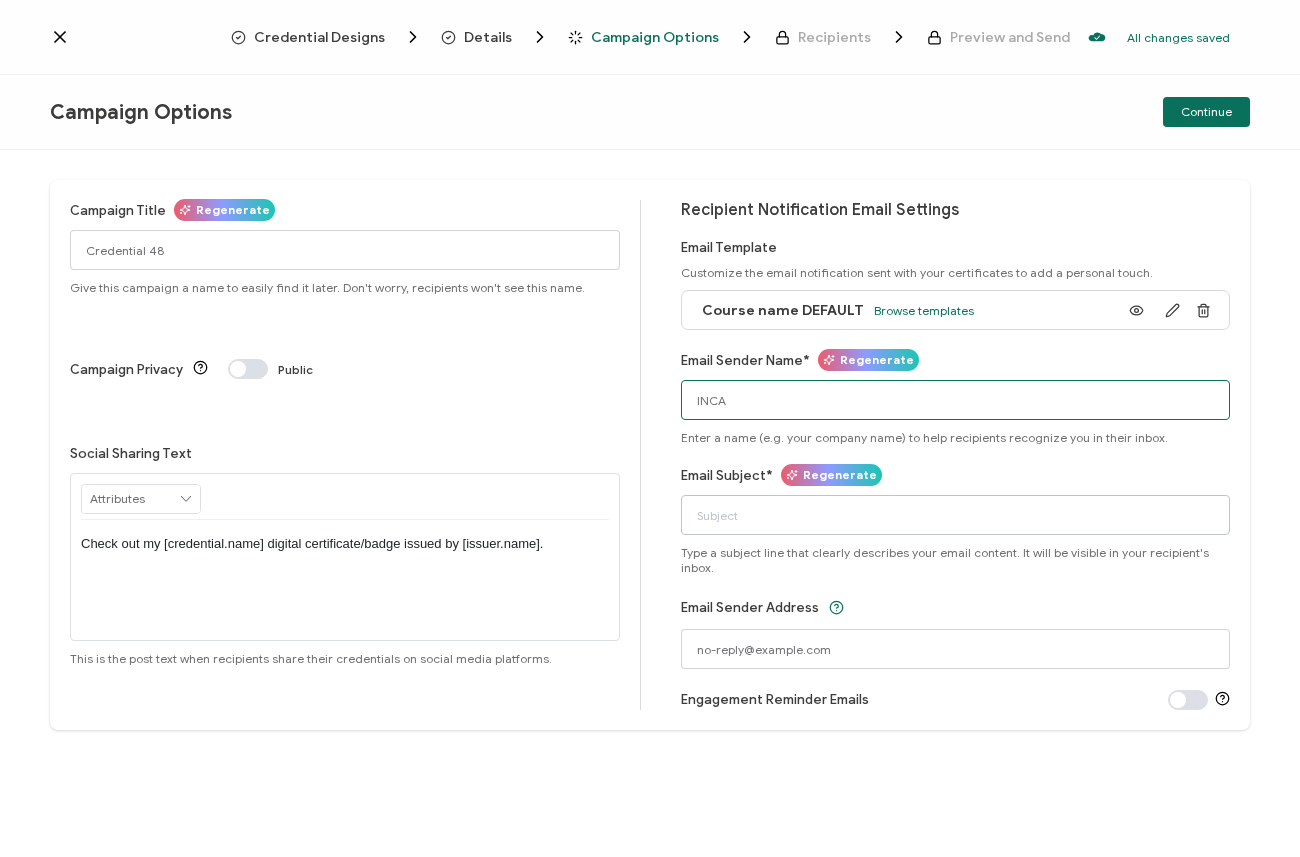 type on "INCA" 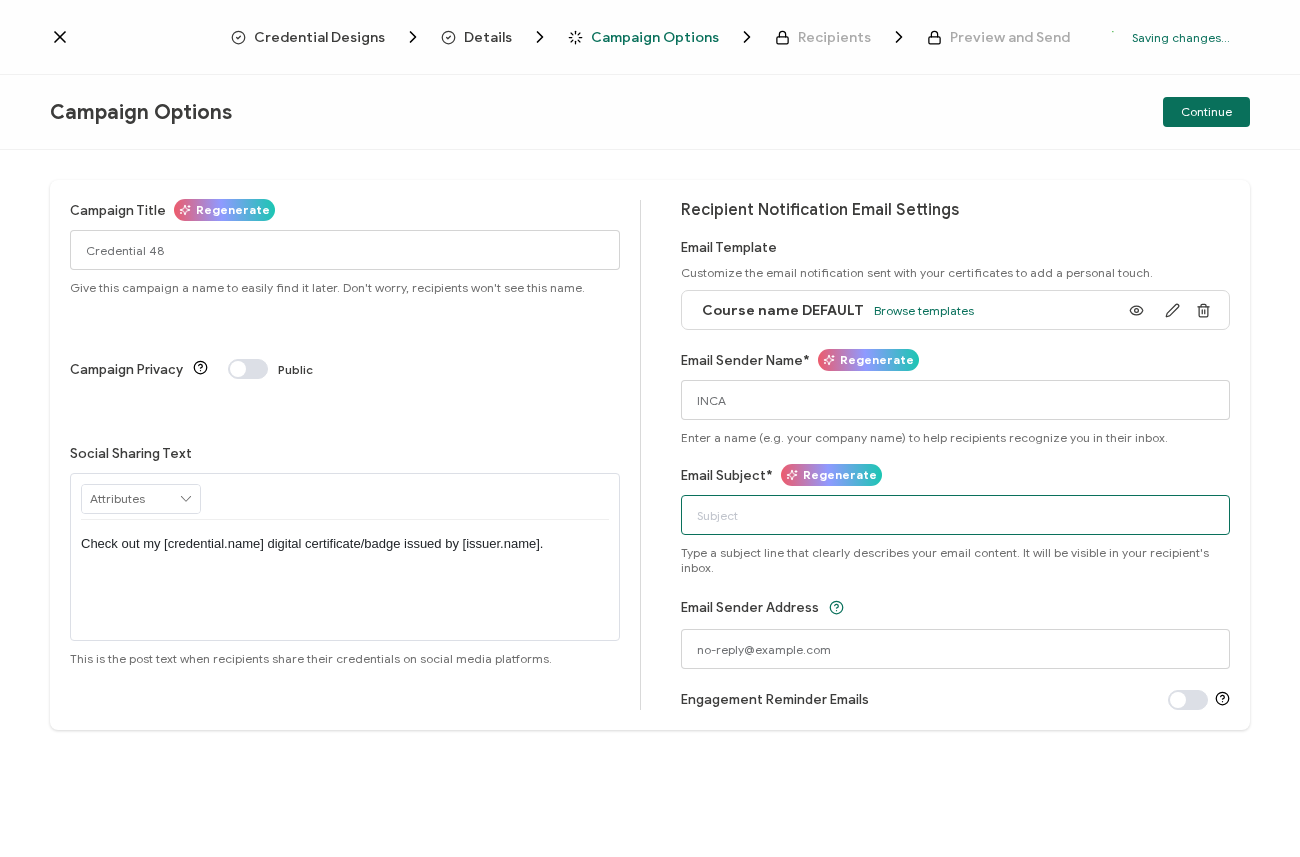 click on "Email Subject*" at bounding box center [956, 515] 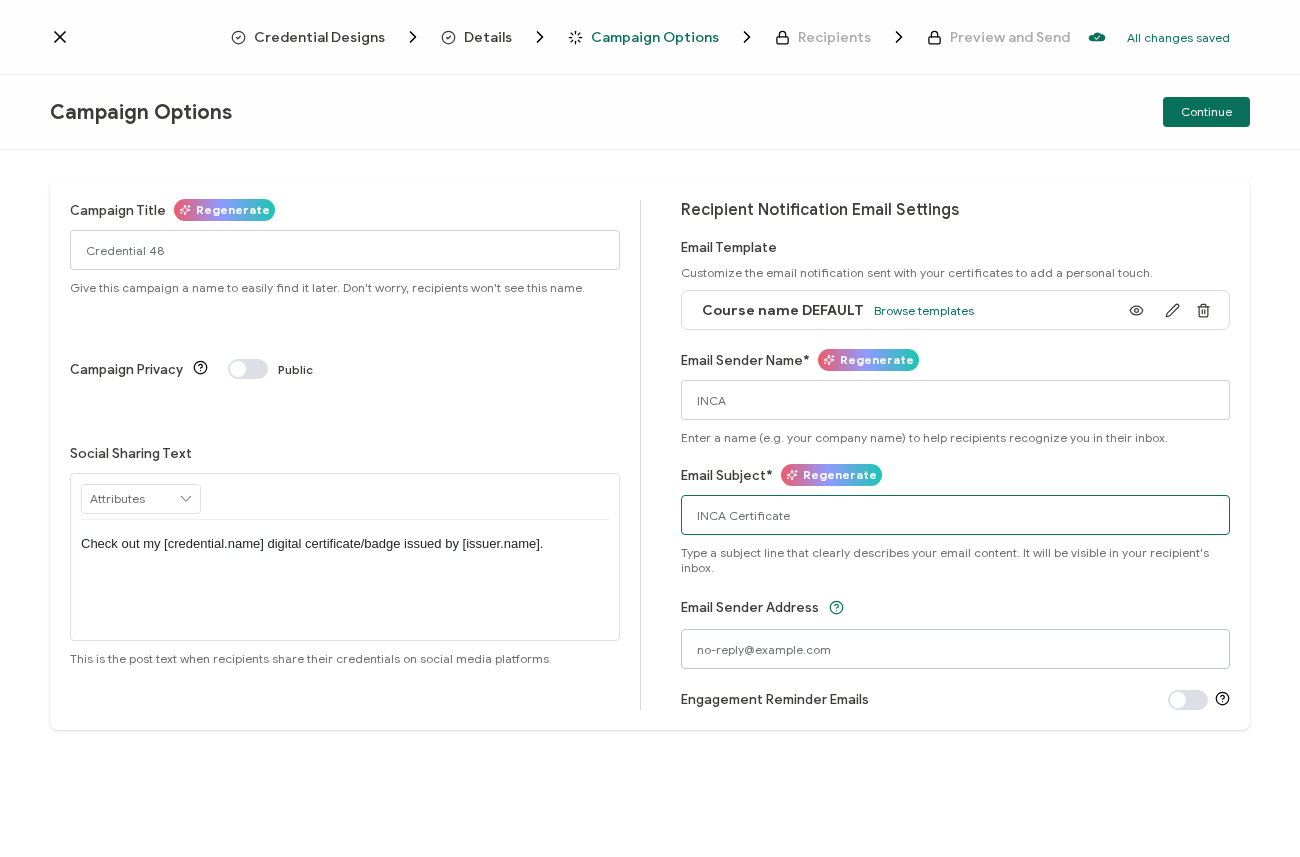 type on "INCA Certificate" 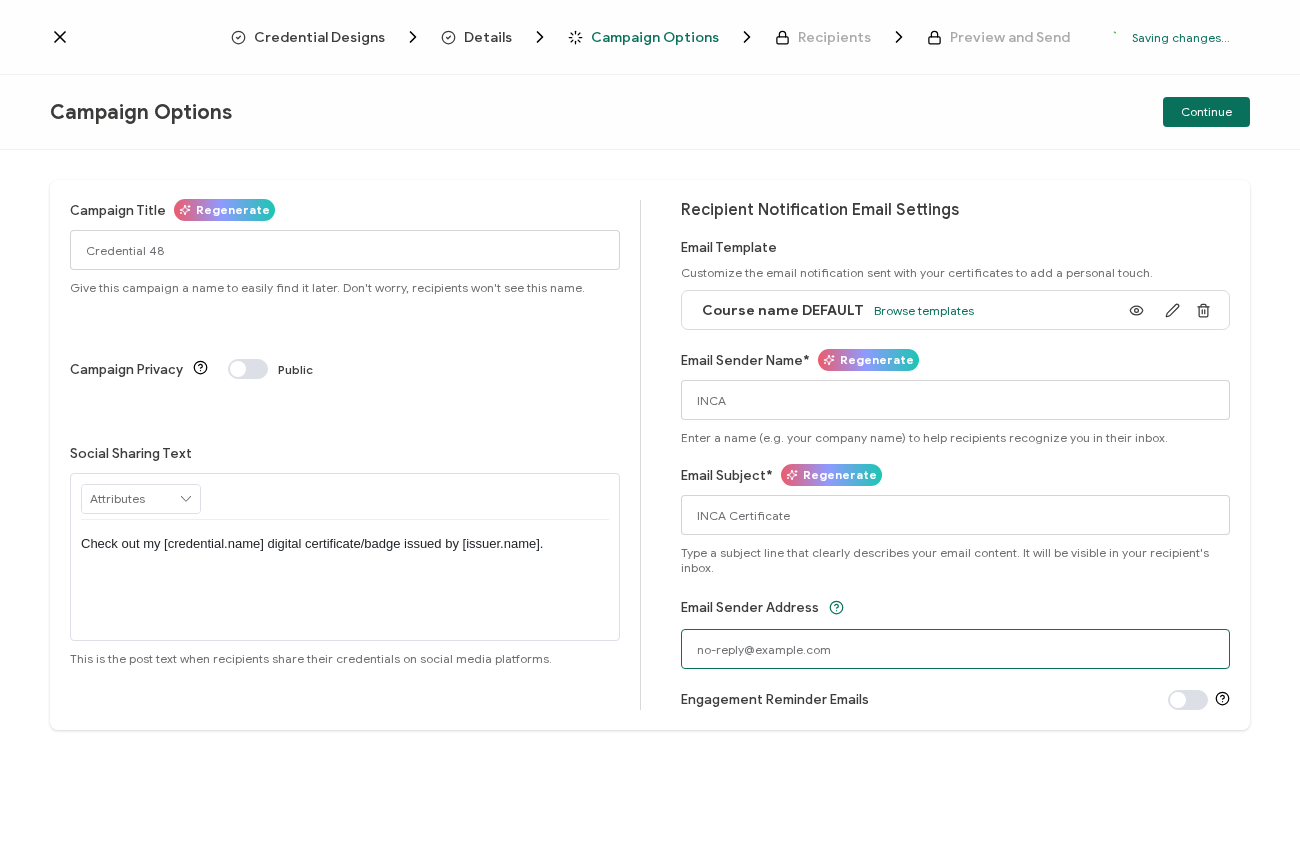 click on "no-reply@example.com" at bounding box center [956, 649] 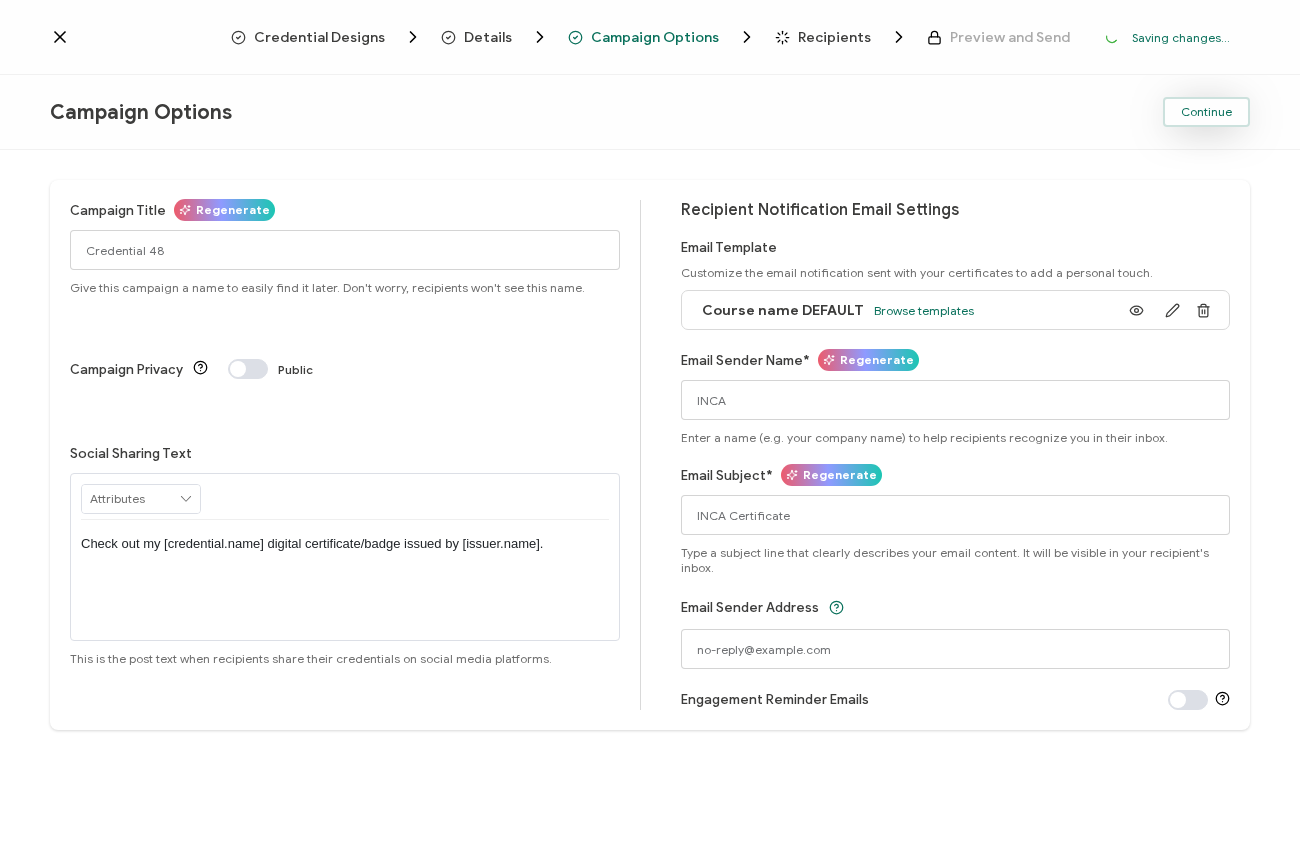 click on "Continue" at bounding box center [1206, 112] 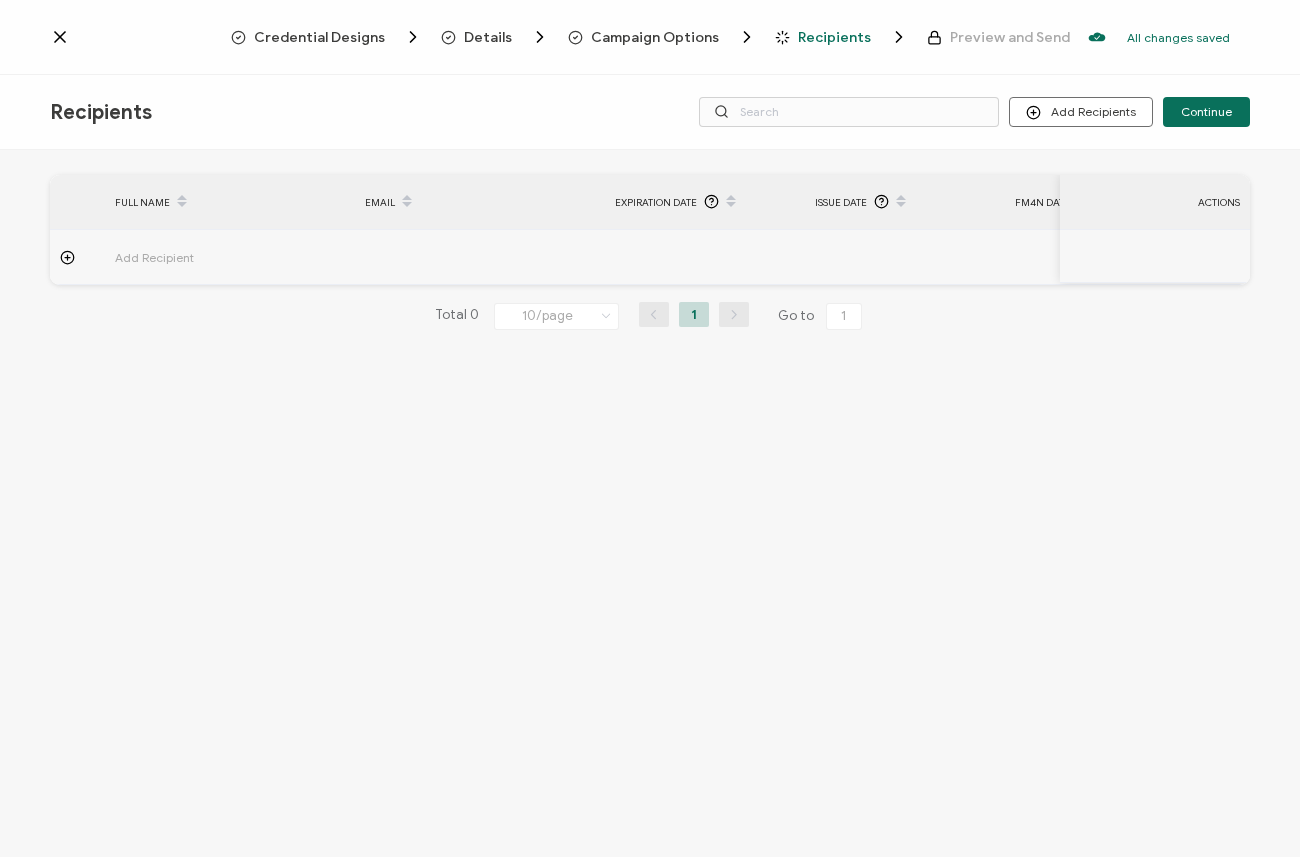 click 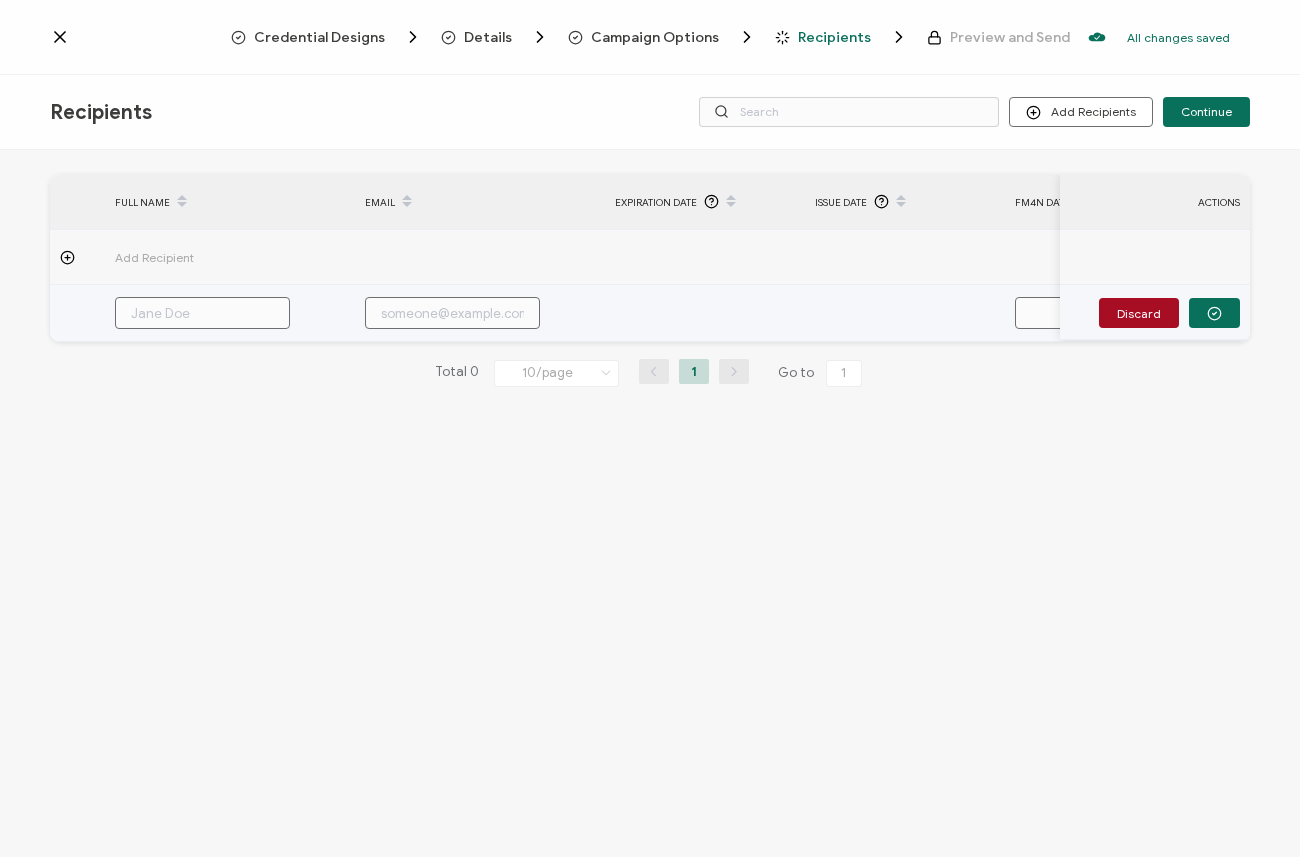 click at bounding box center (202, 313) 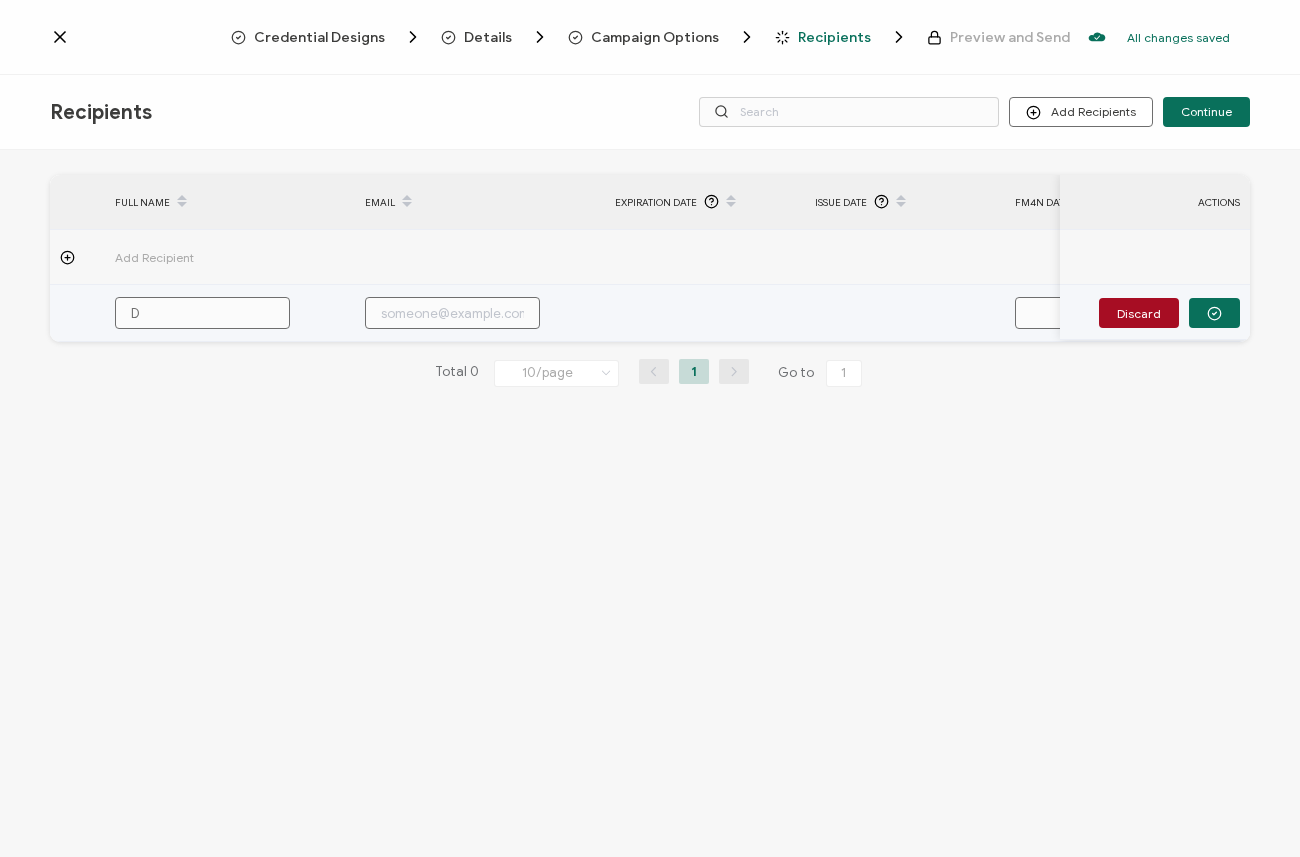 type on "Di" 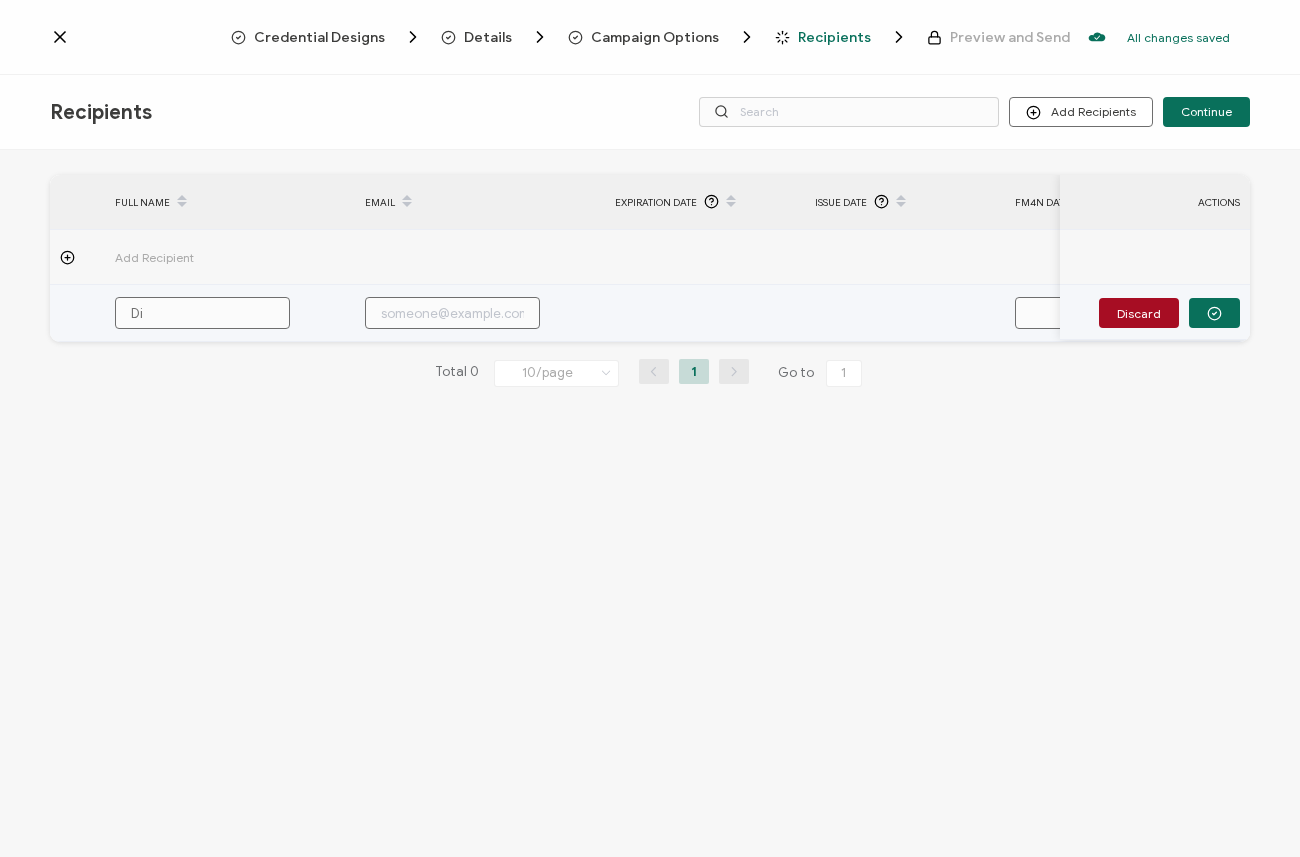 type on "Dia" 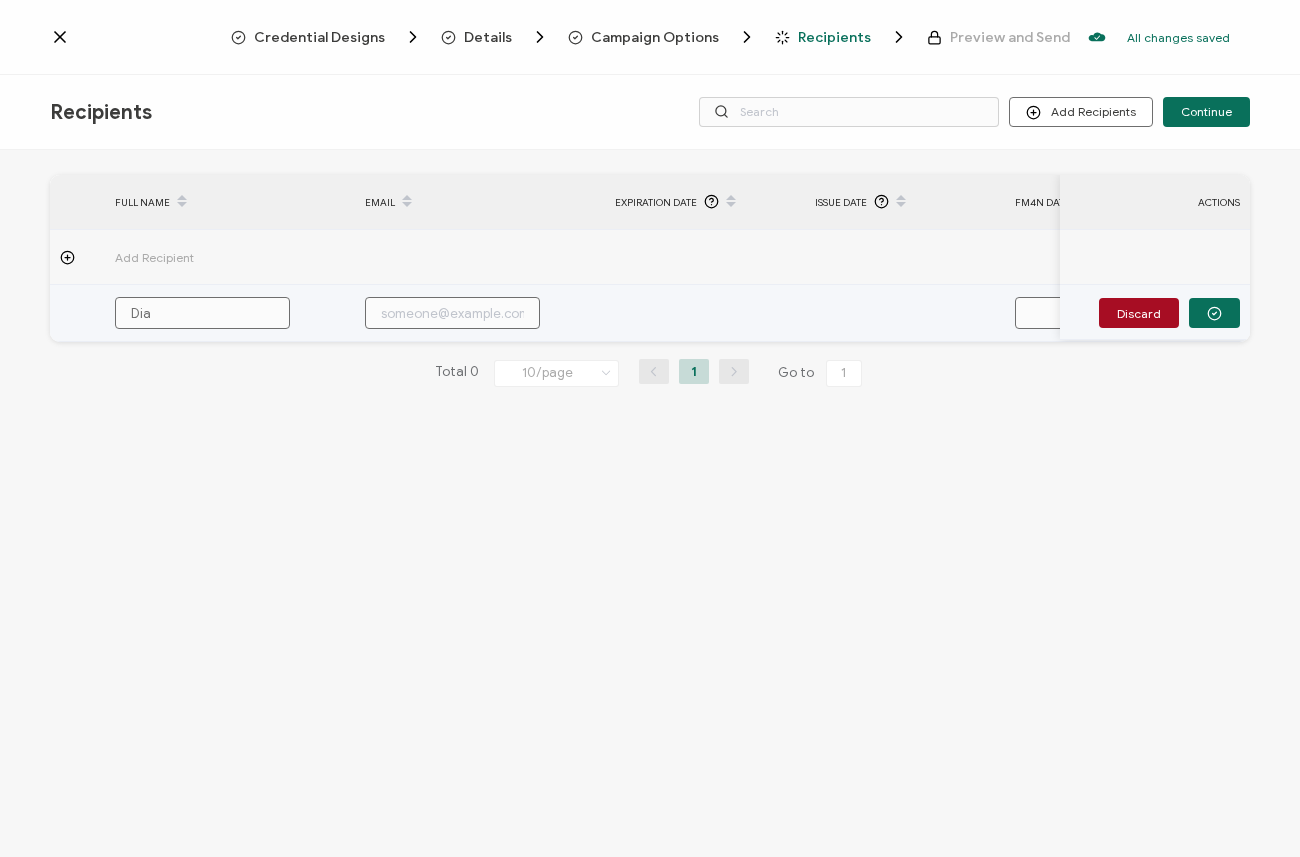 type on "[FIRST]" 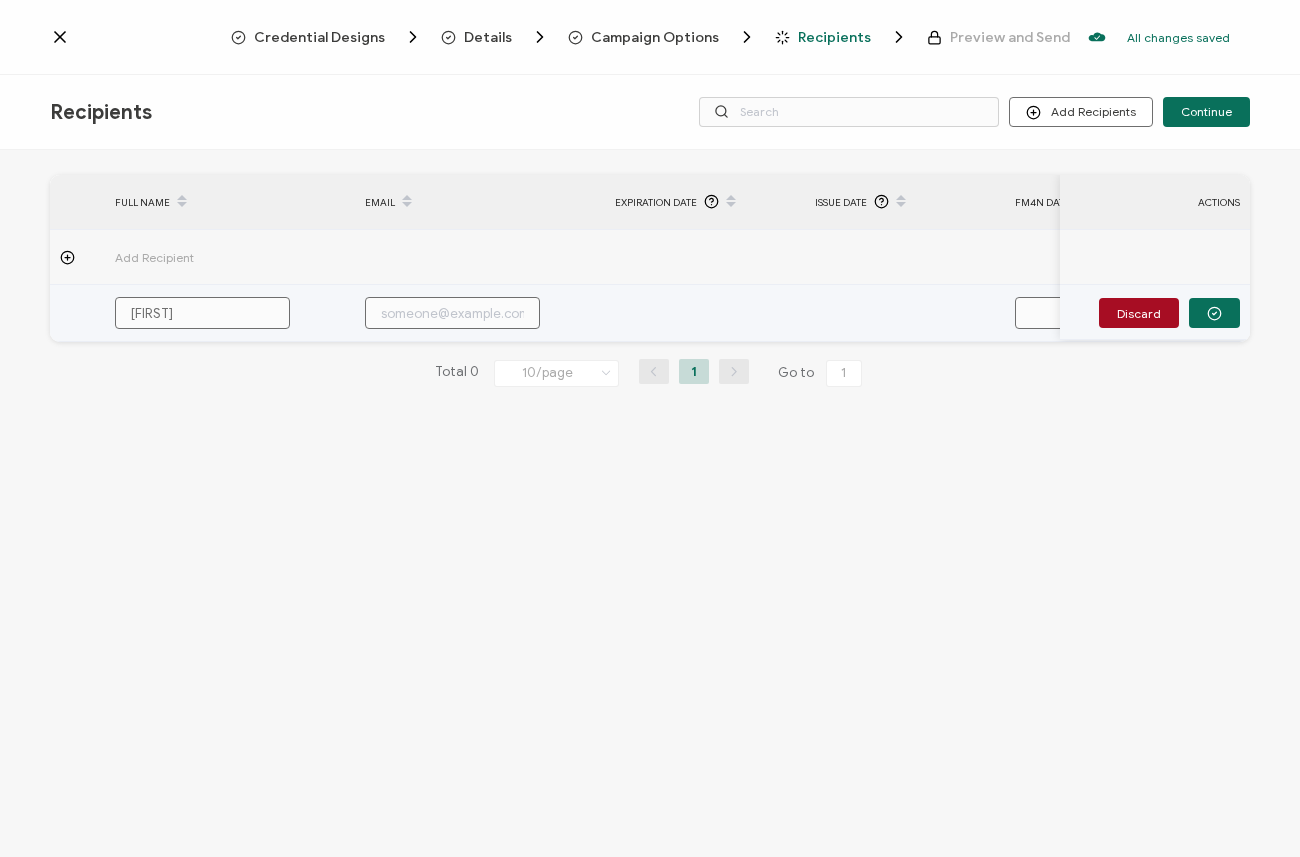 type on "Diane" 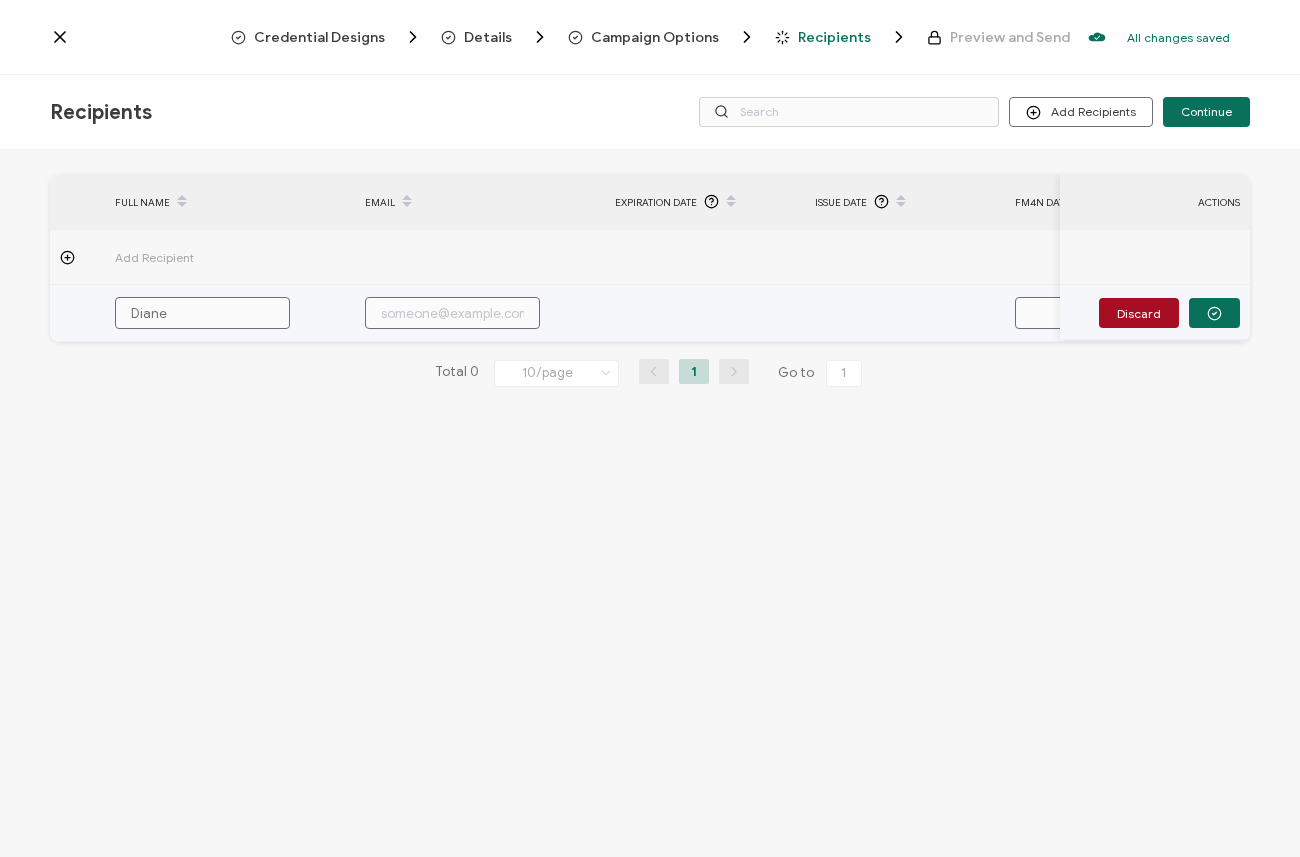 type on "Diane" 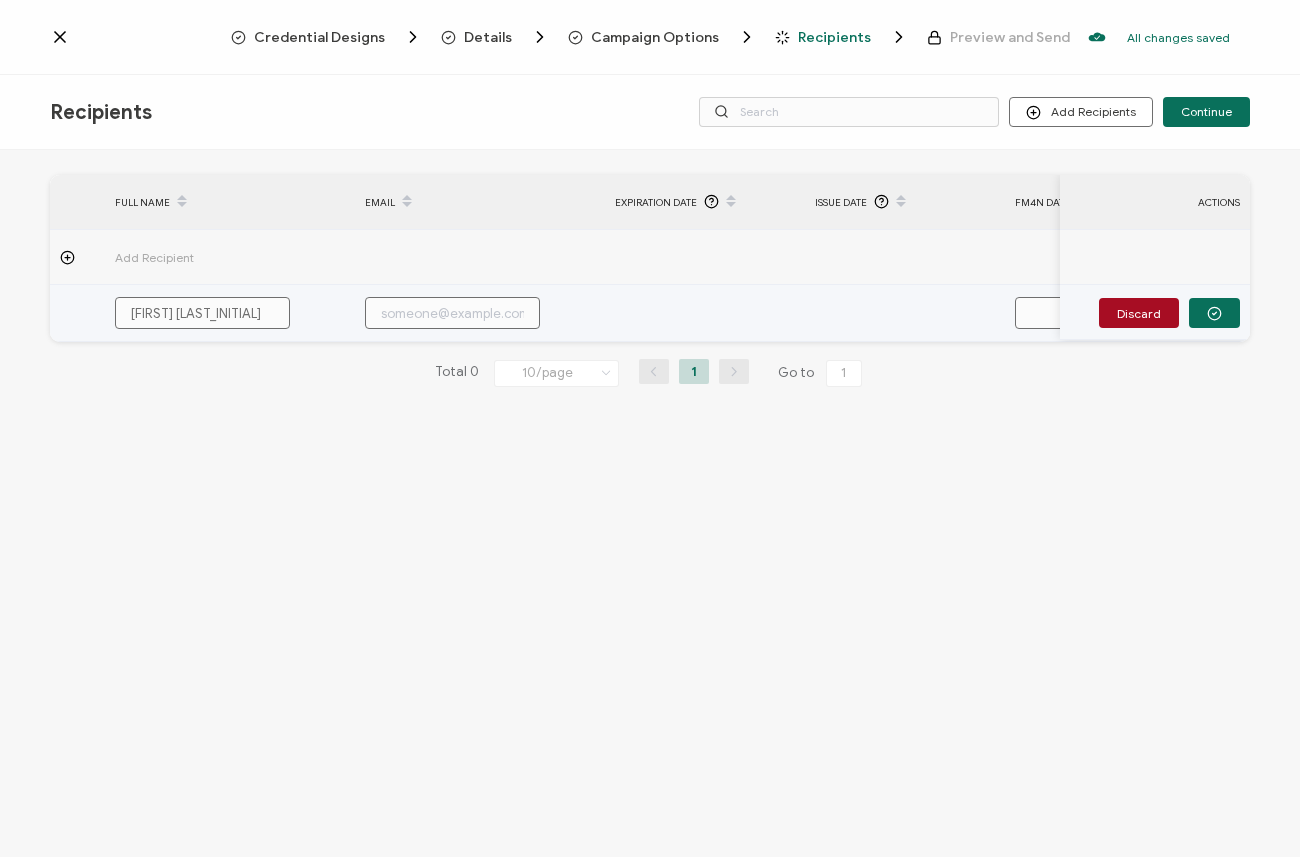 type on "[FIRST] [LAST]" 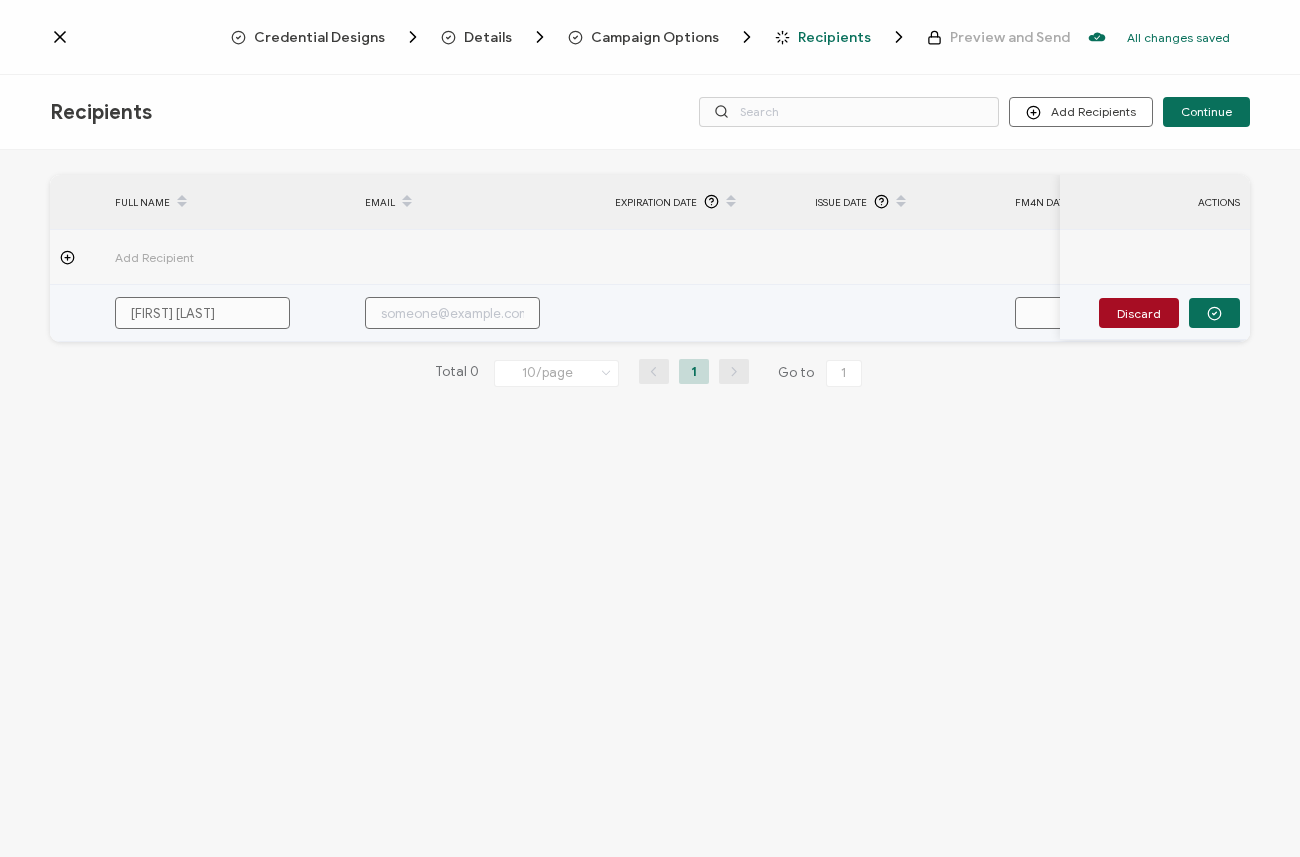type on "[FIRST] [LAST]" 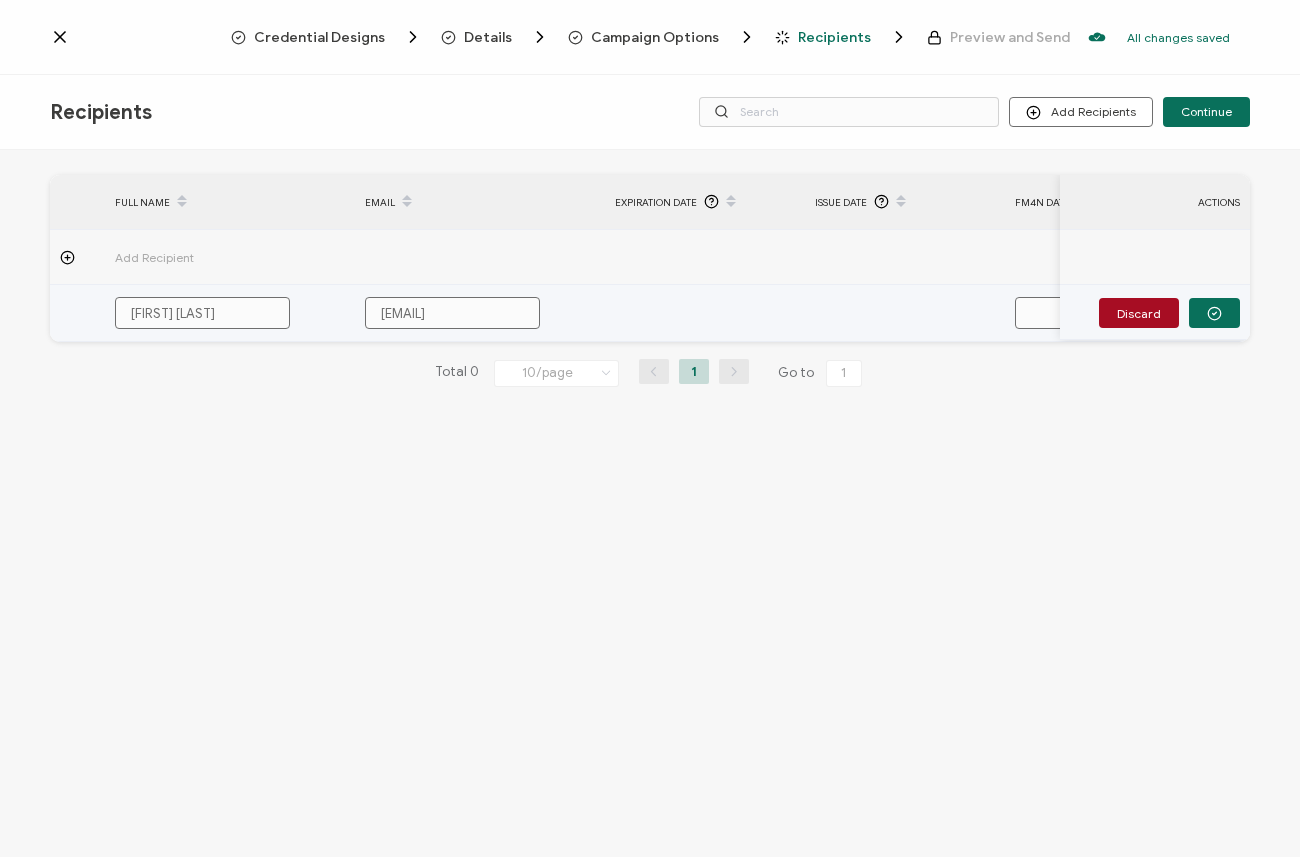 type on "[EMAIL]" 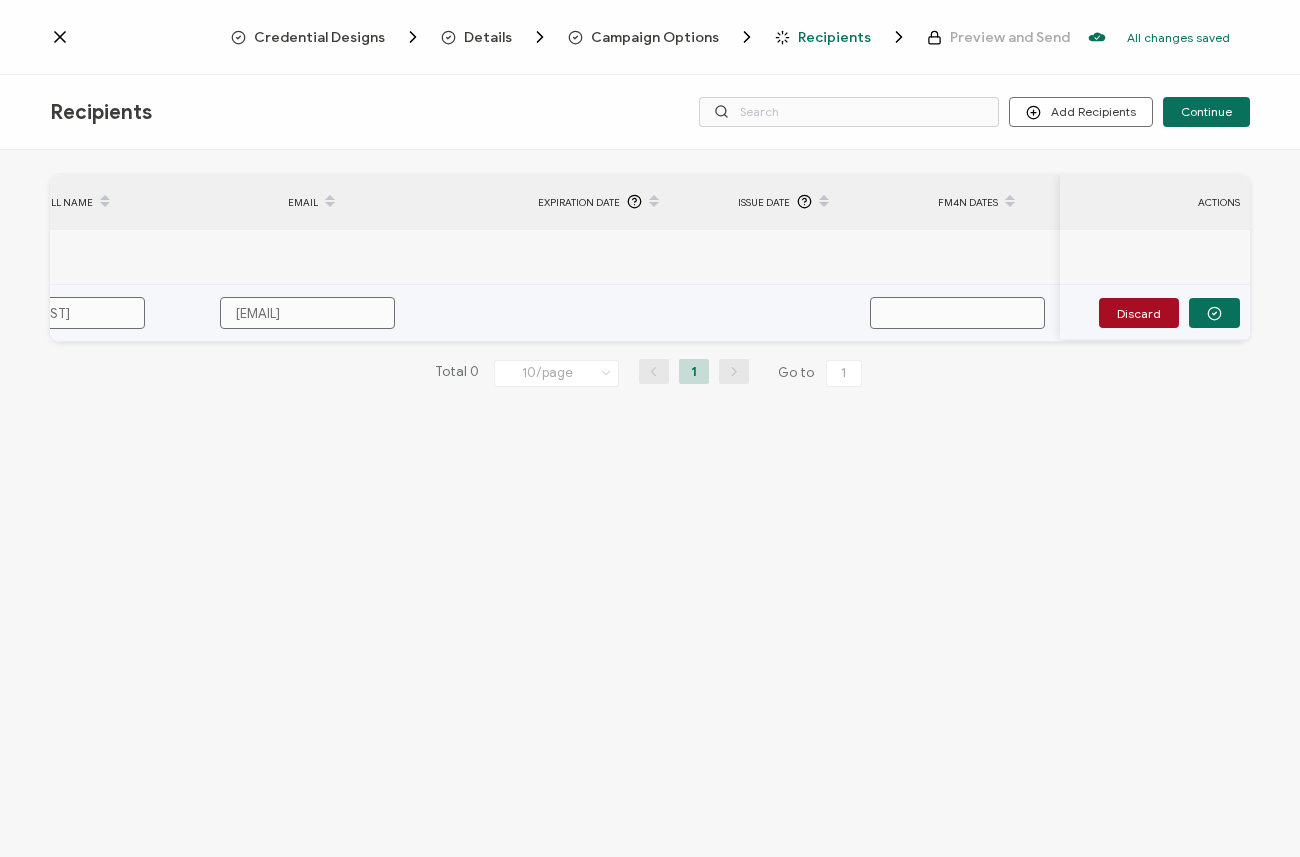scroll, scrollTop: 0, scrollLeft: 145, axis: horizontal 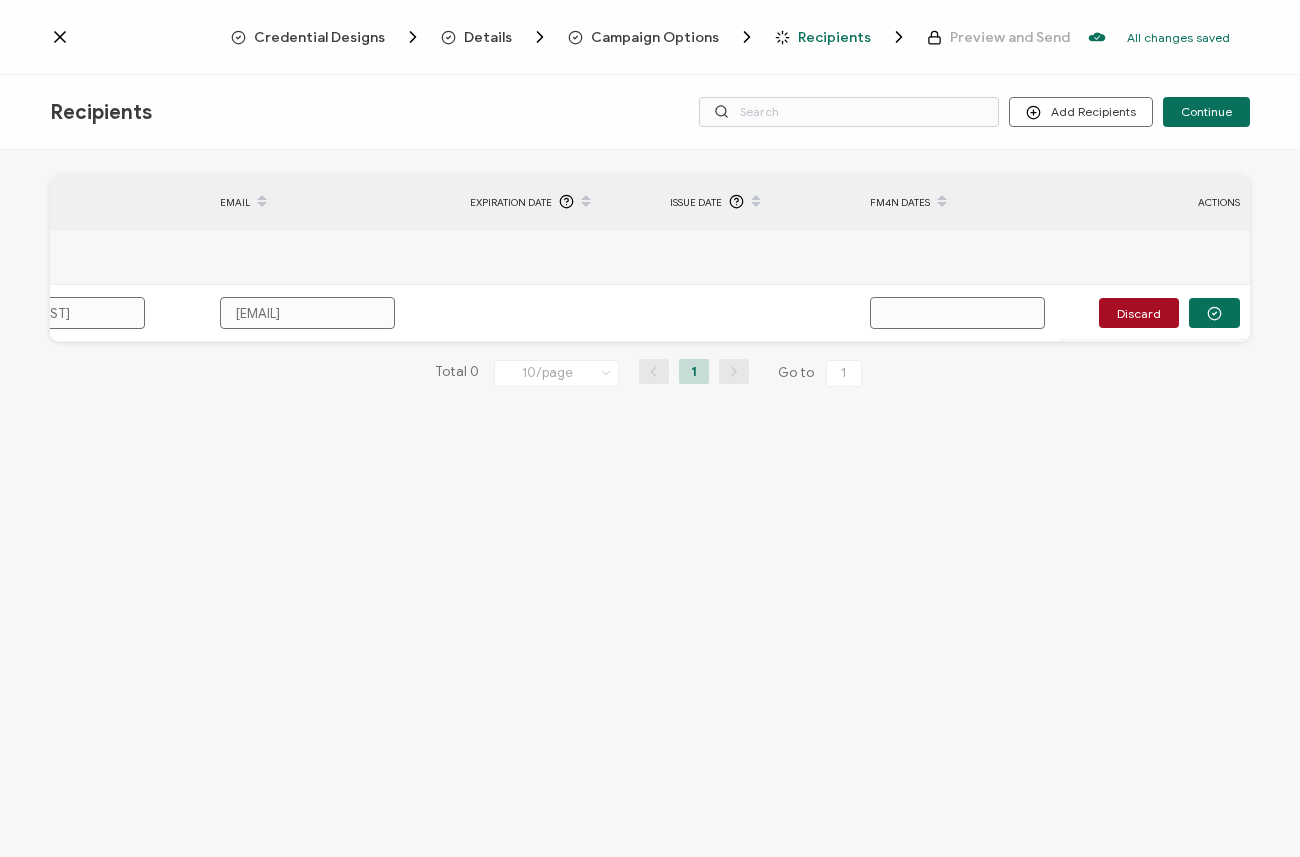 paste on "[MONTH]/[DAY]/[YEAR]	[MONTH]/[DAY]/[YEAR]" 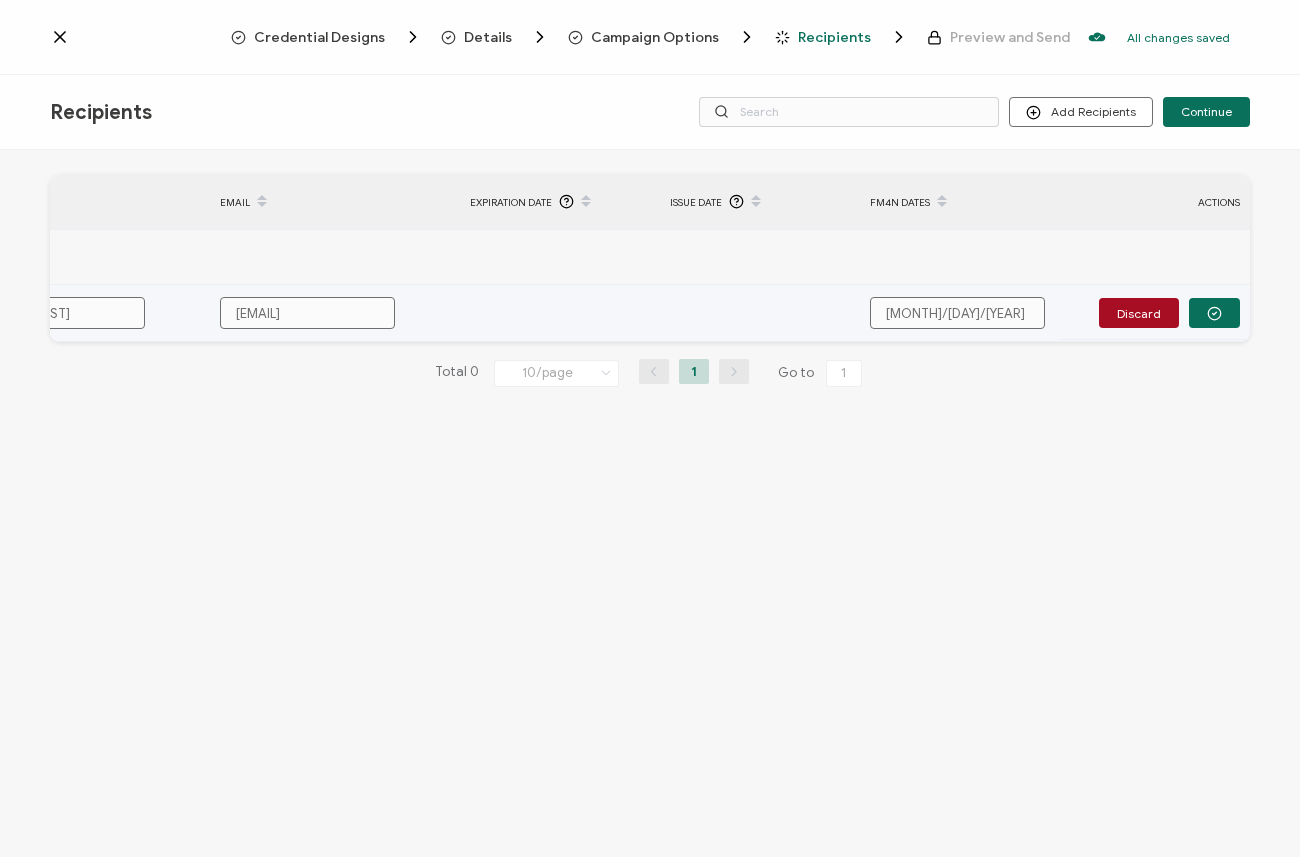 click on "[MONTH]/[DAY]/[YEAR]	[MONTH]/[DAY]/[YEAR]" at bounding box center [957, 313] 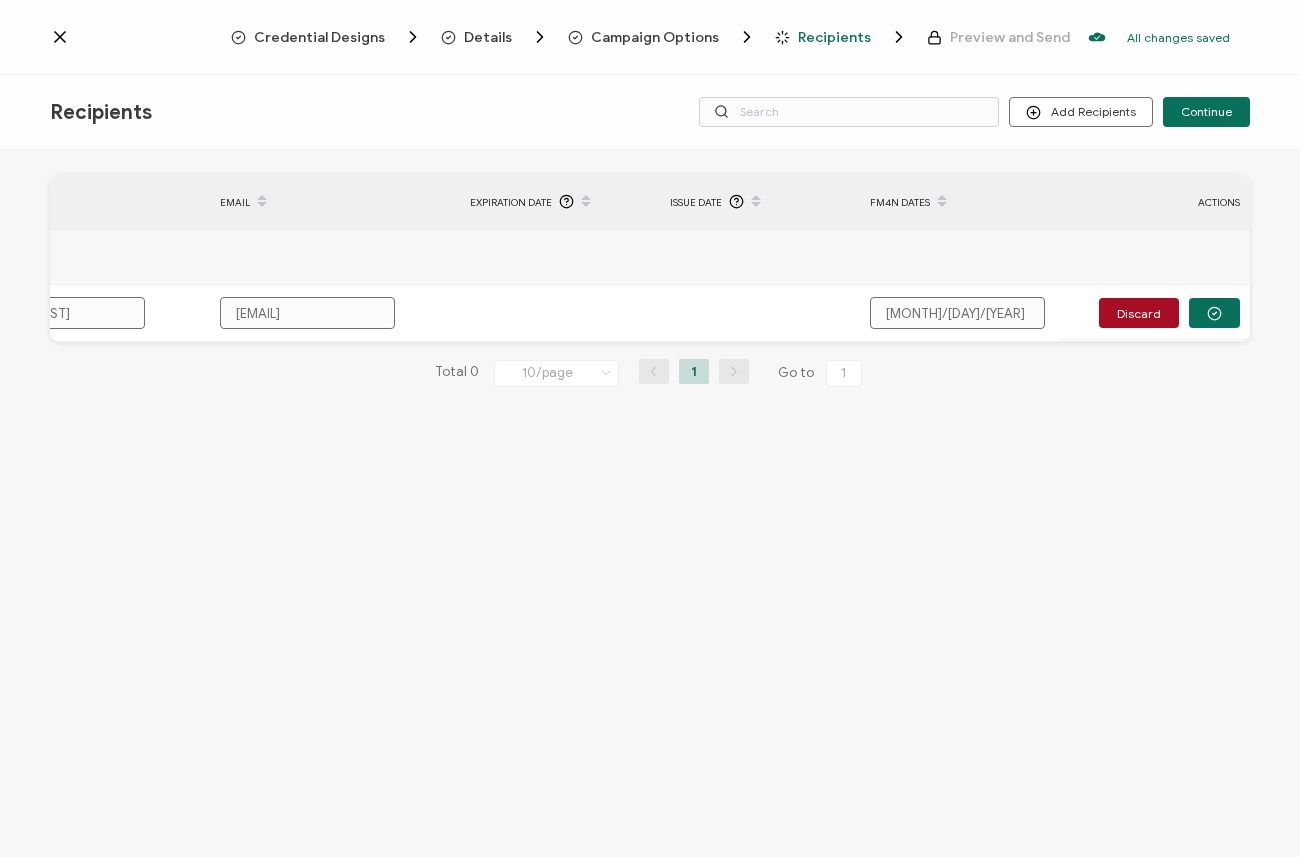 type on "[MM]/[DD]/[YYYY][MM]/[DD]/[YYYY]" 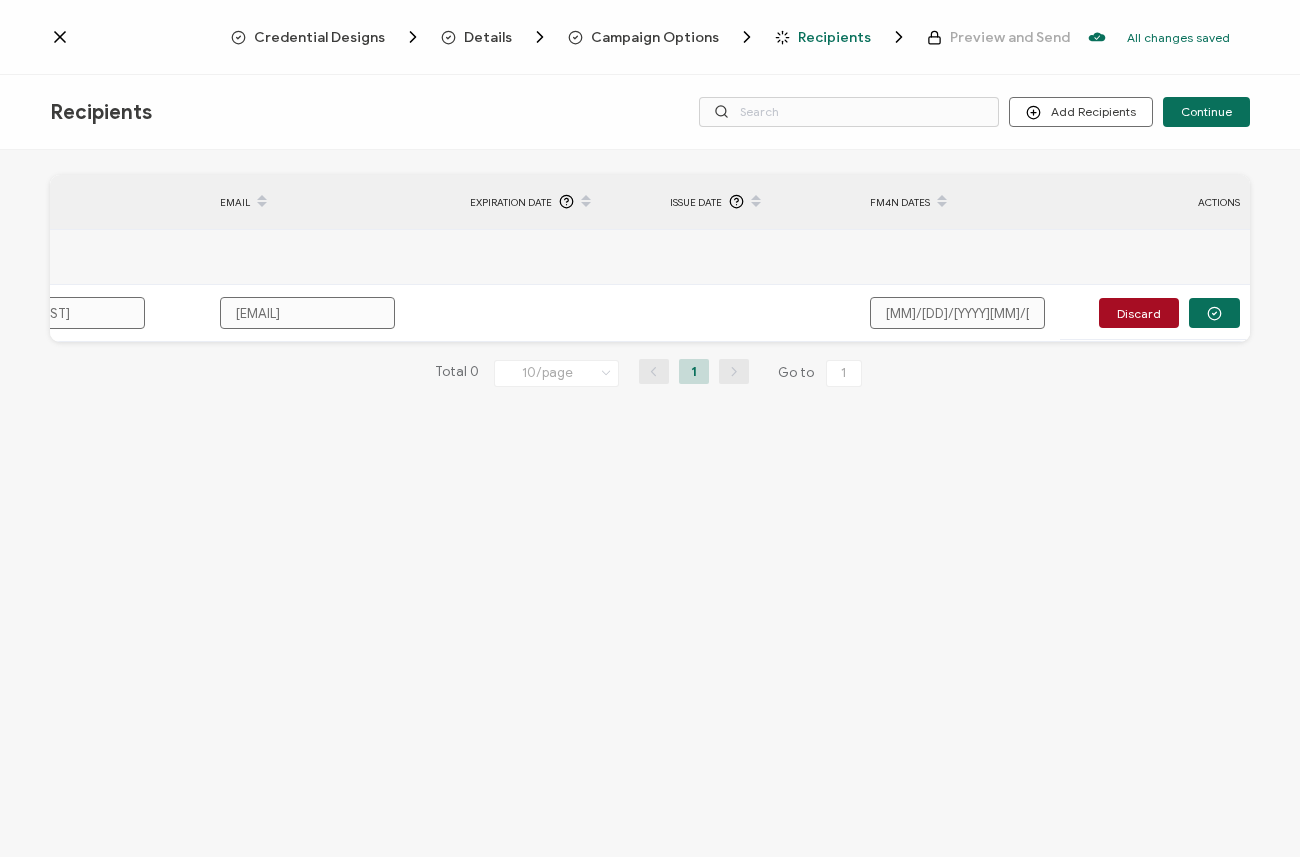 type on "[MONTH]/[DAY]/[YEAR]/[MONTH]/[DAY]/[YEAR]" 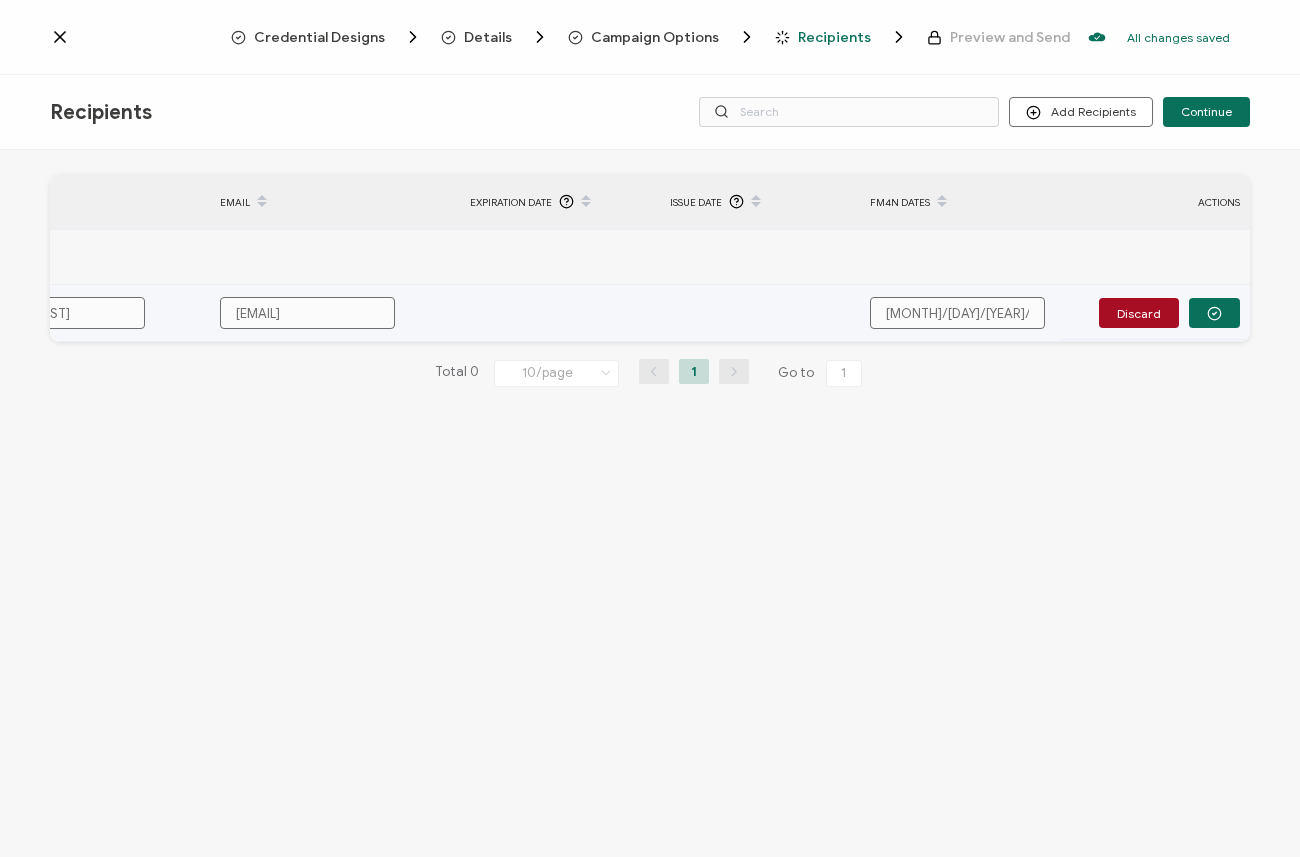 type on "J" 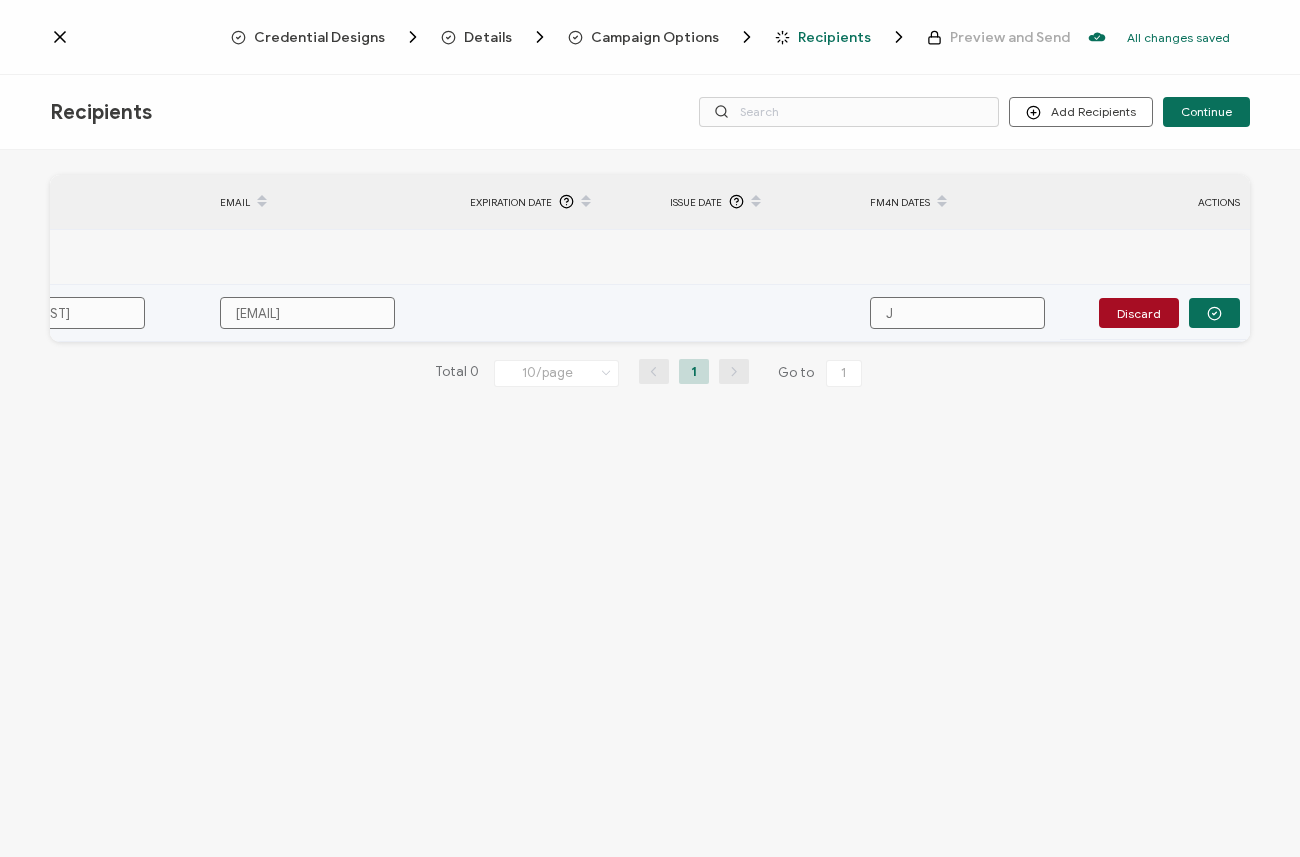 type on "Ju" 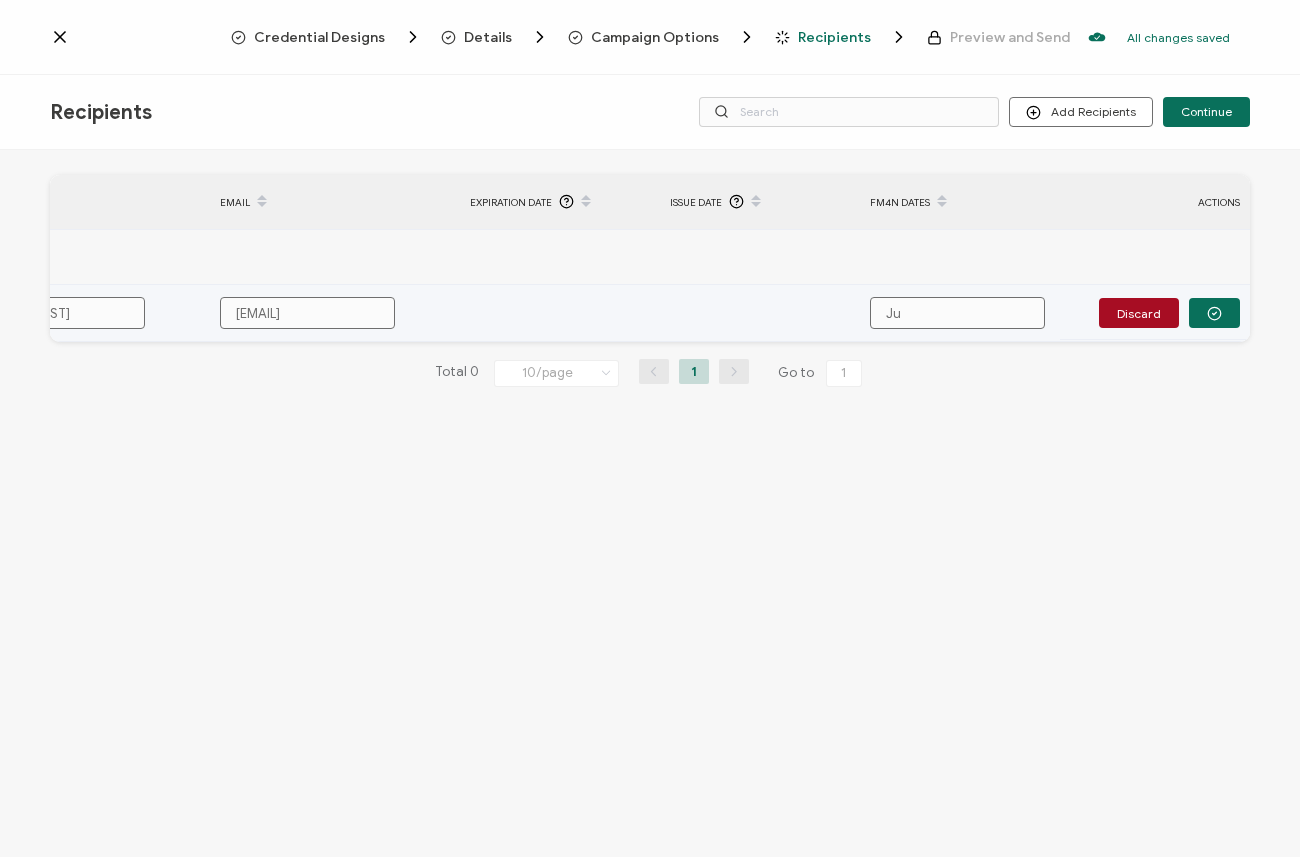 type on "Jun" 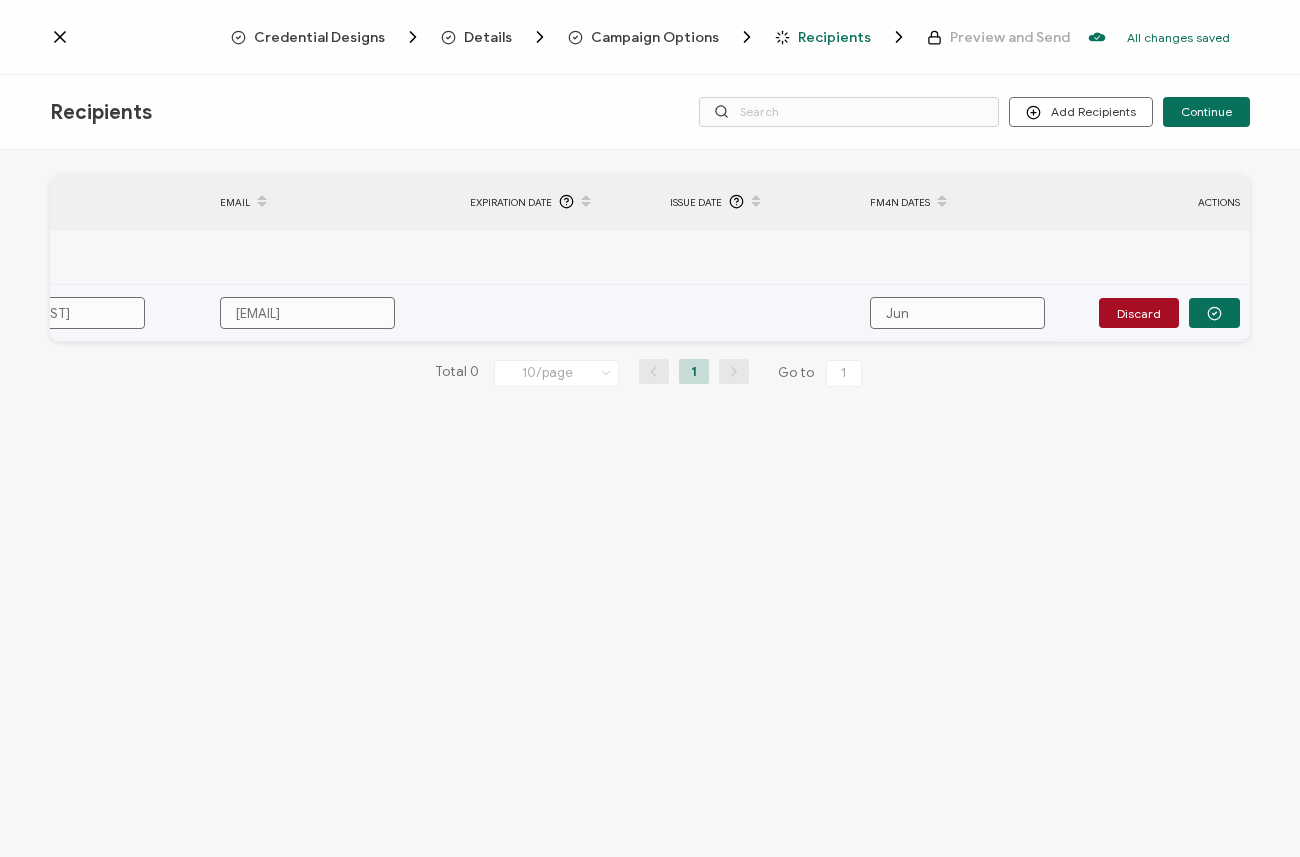 type on "June" 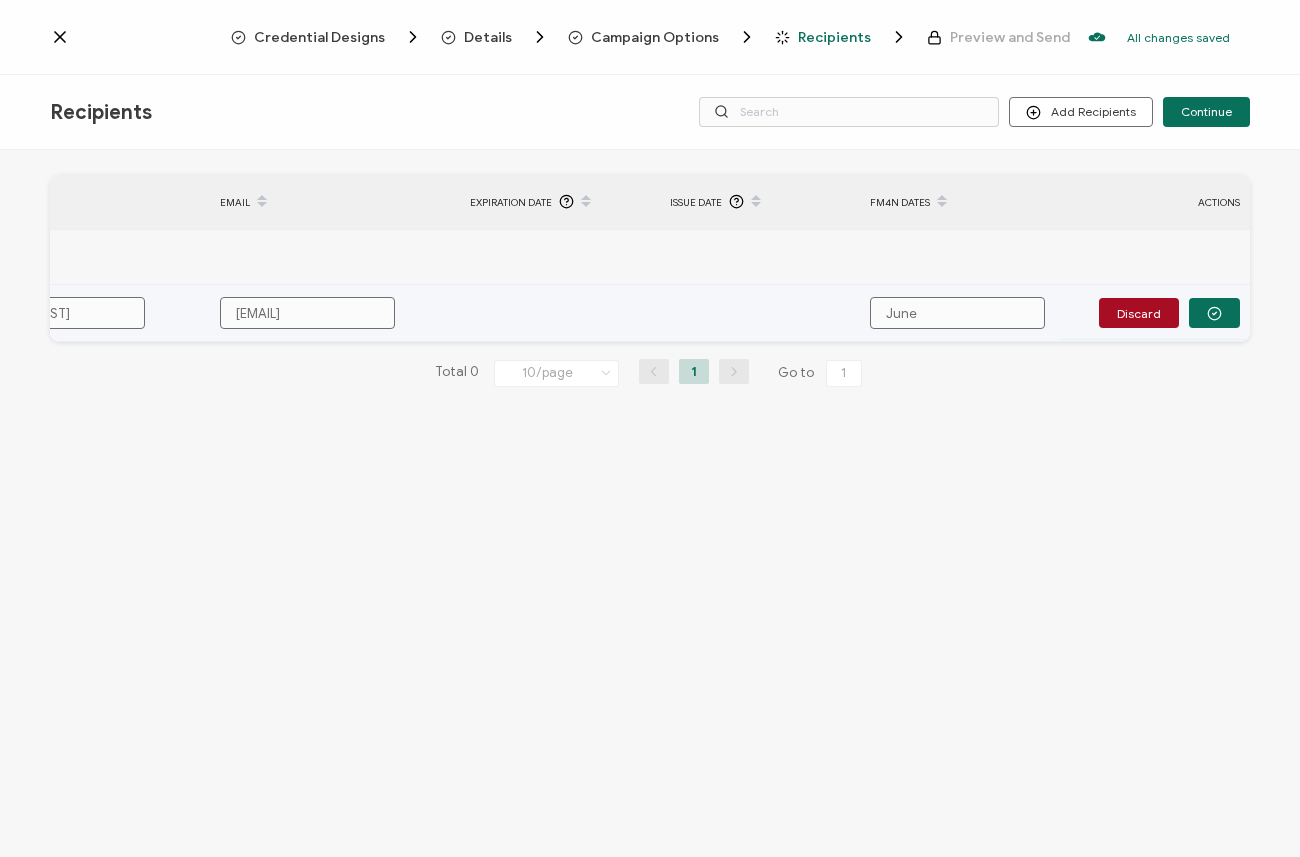 type on "June" 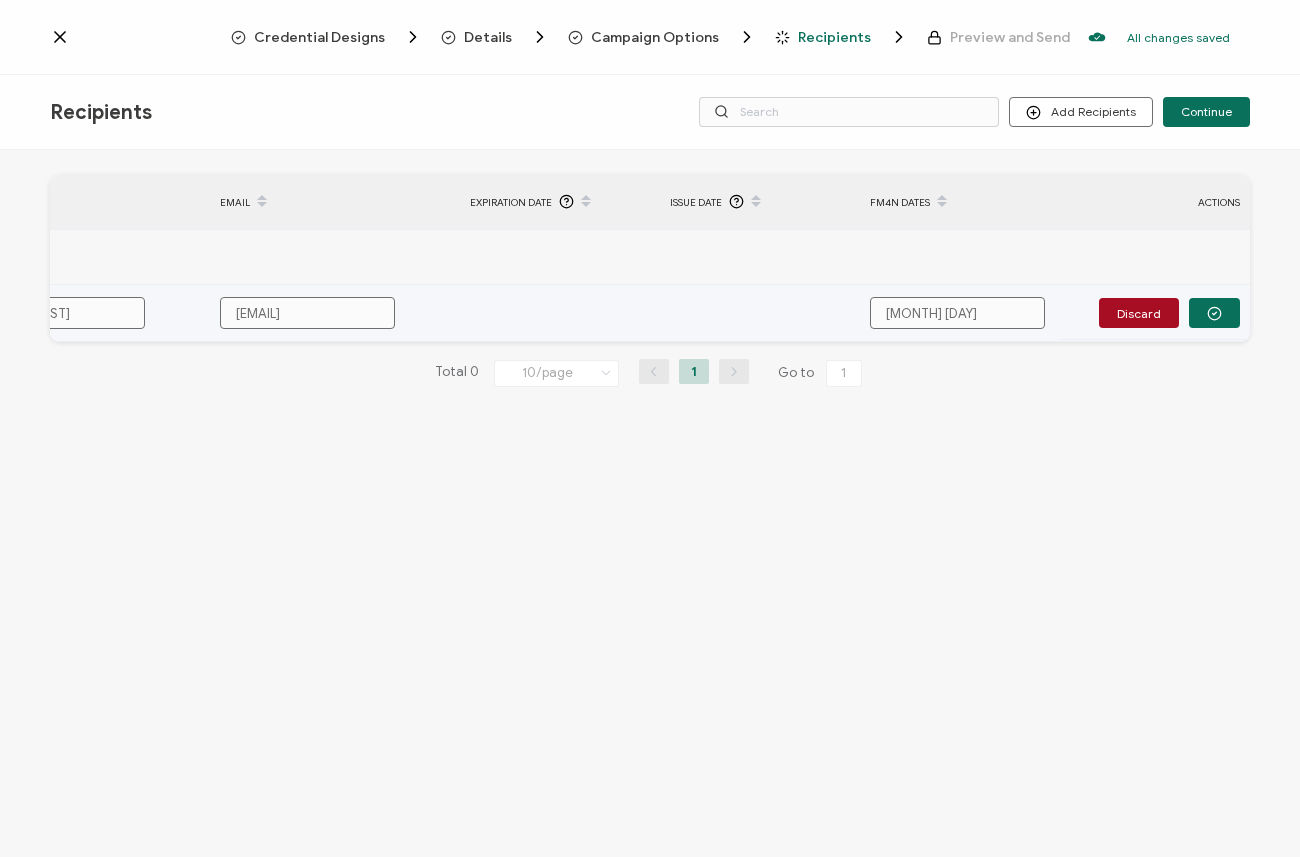 type on "[MONTH] [DAY]" 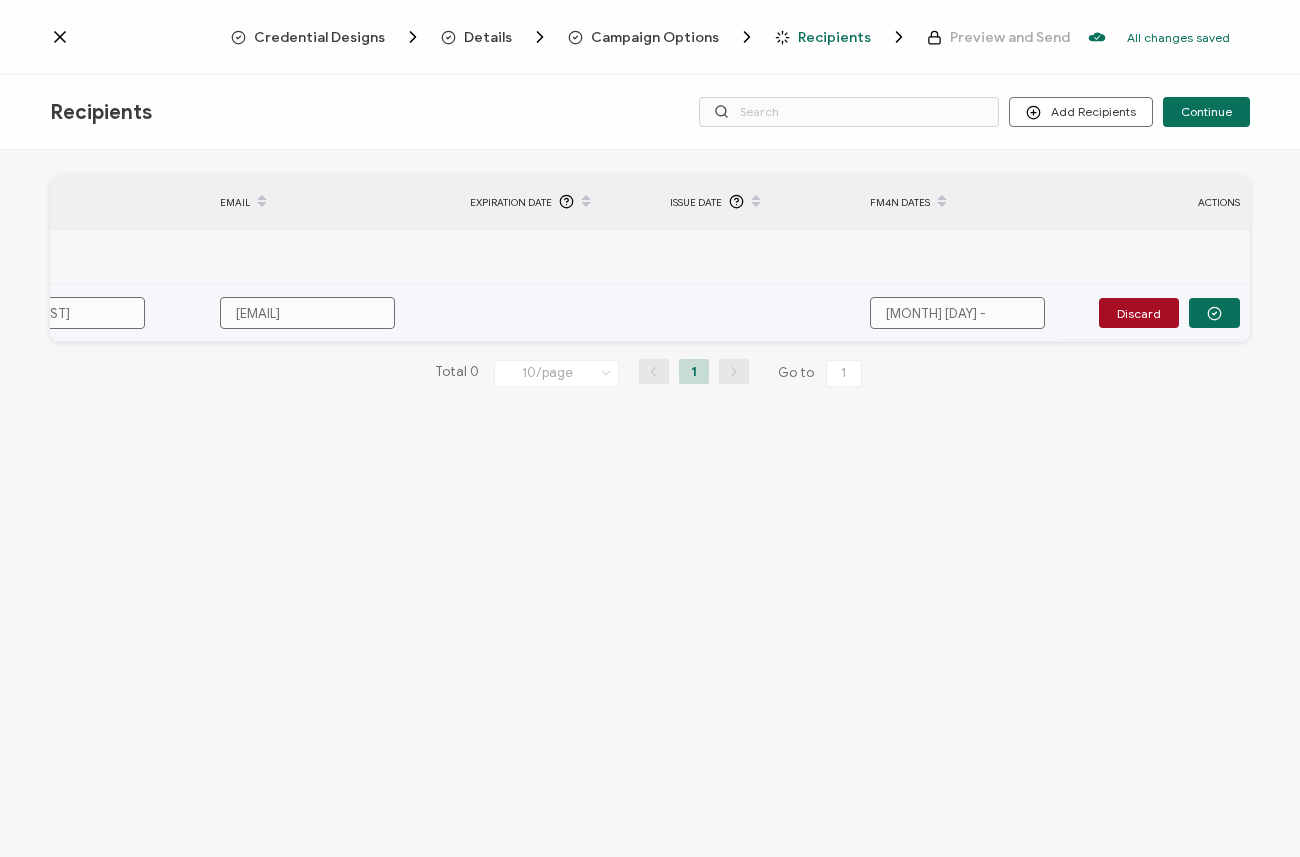 type on "[MONTH] [DAY] -" 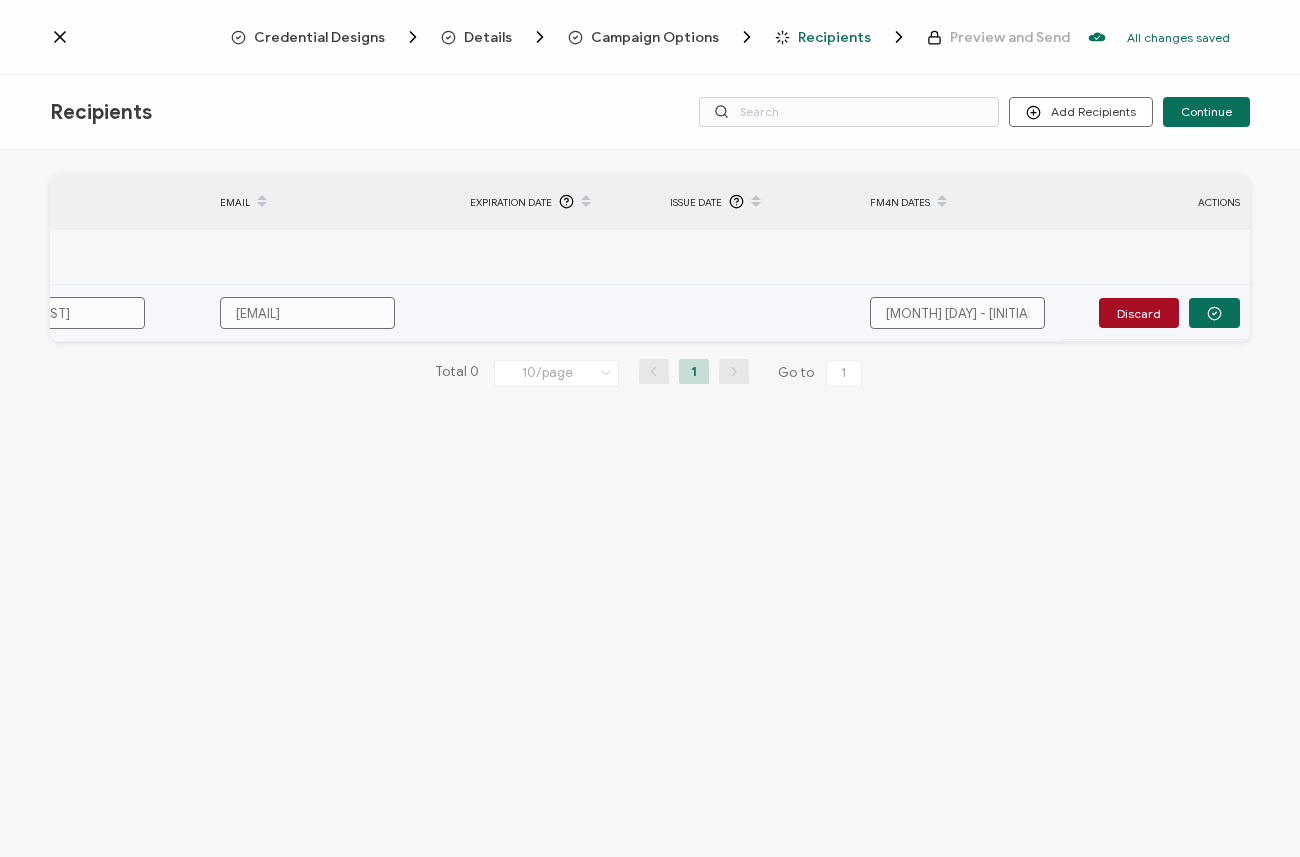 type on "[MONTH] [DAY] - [INITIAL]" 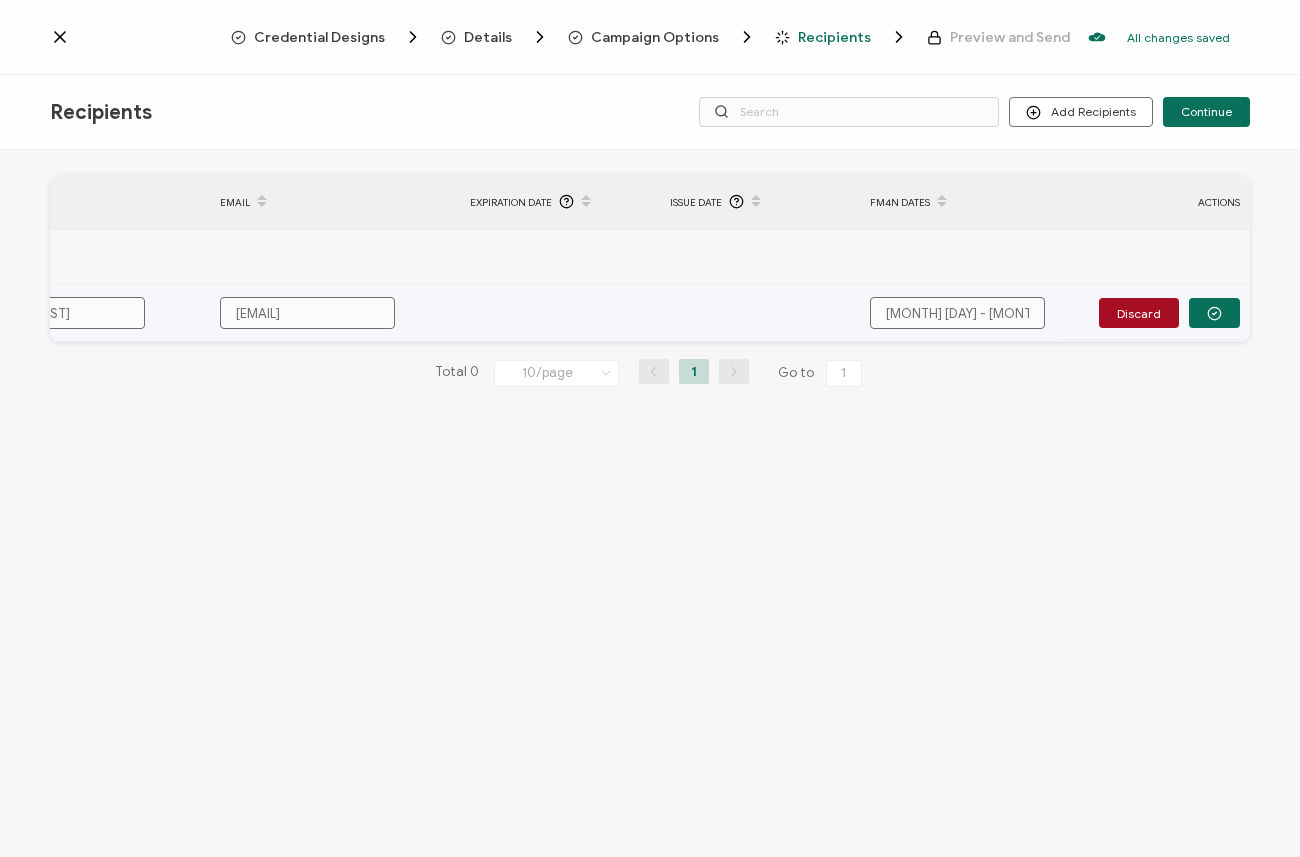 type on "[MONTH] [DAY] - [MONTH]" 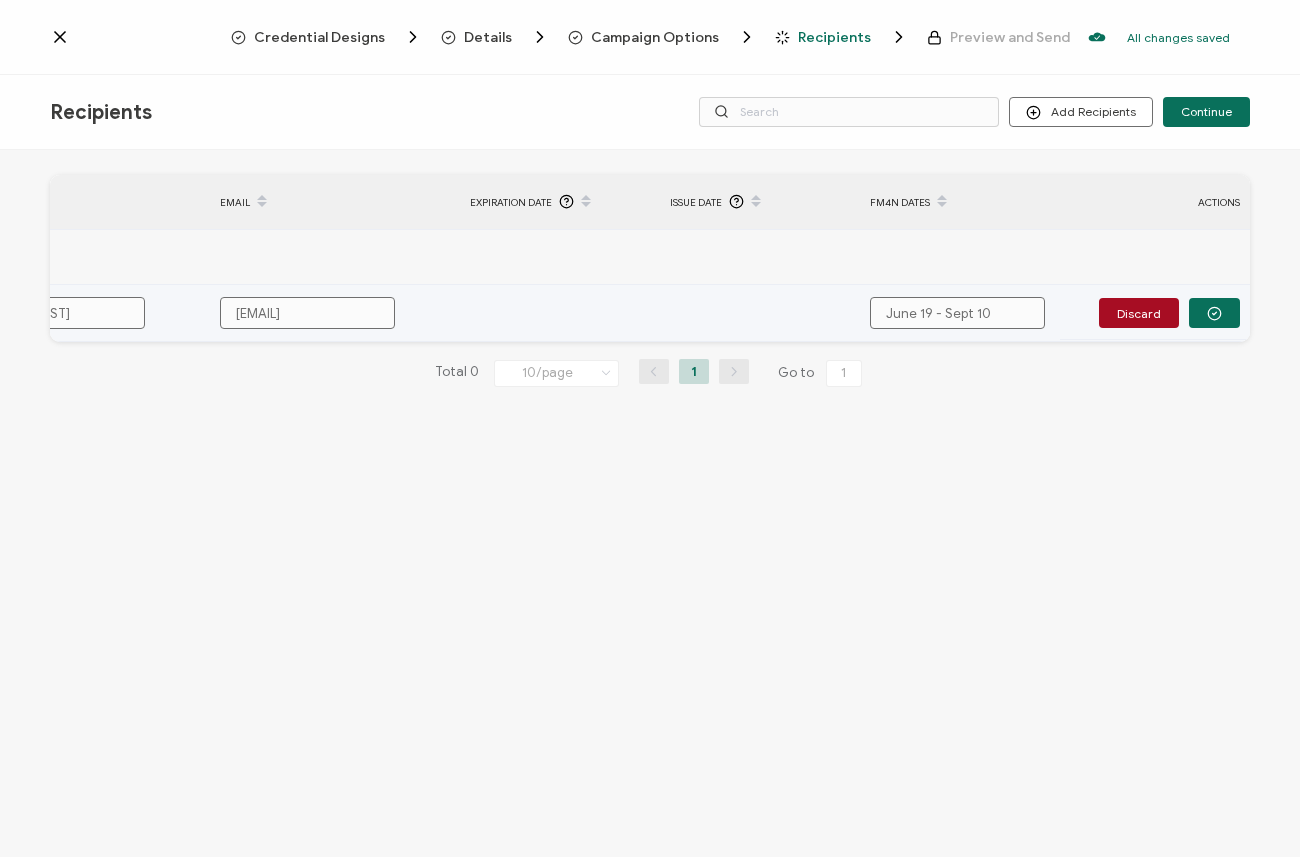type on "[MONTH] [DAY] - [MONTH] [DAY]," 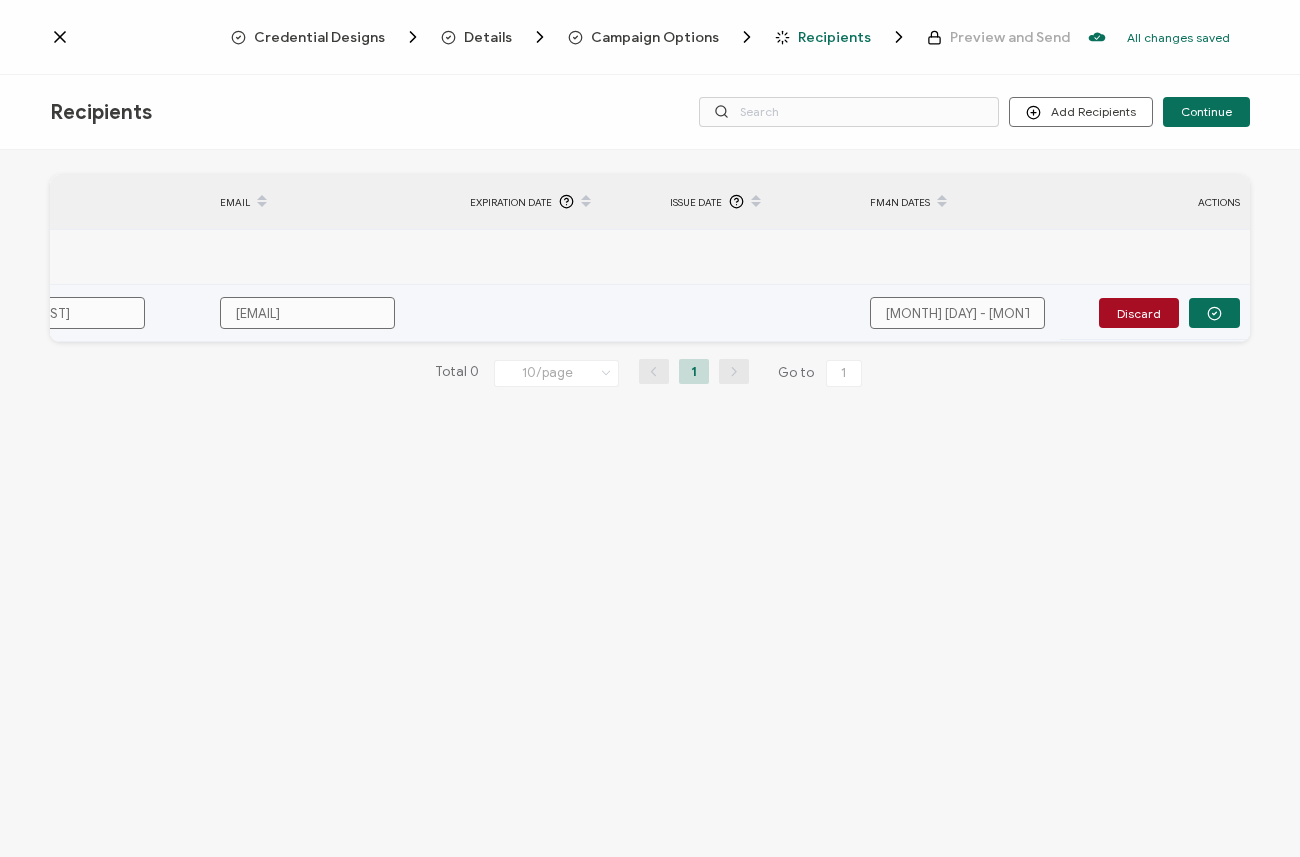 type on "[MONTH] [DAY] - [MONTH] [DAY]," 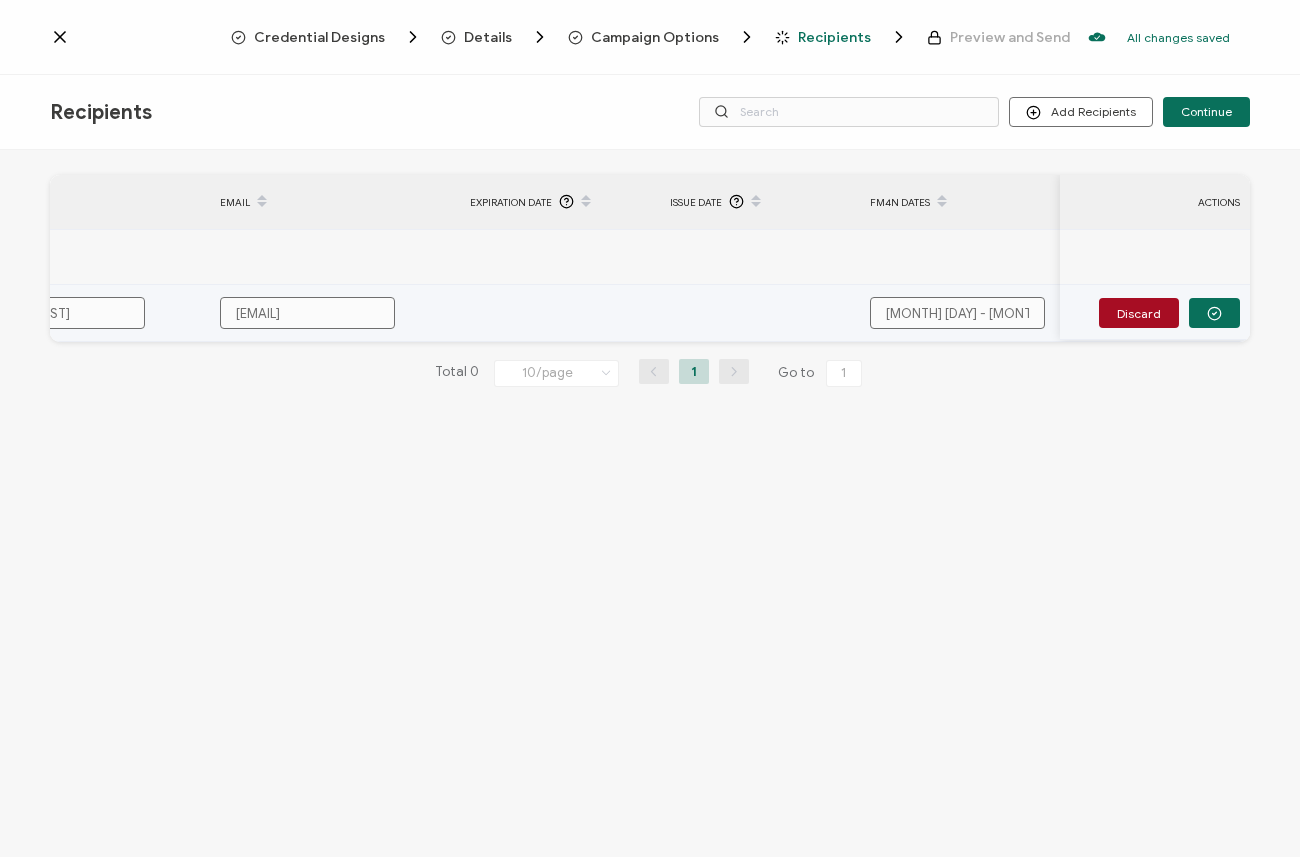 scroll, scrollTop: 0, scrollLeft: -101, axis: horizontal 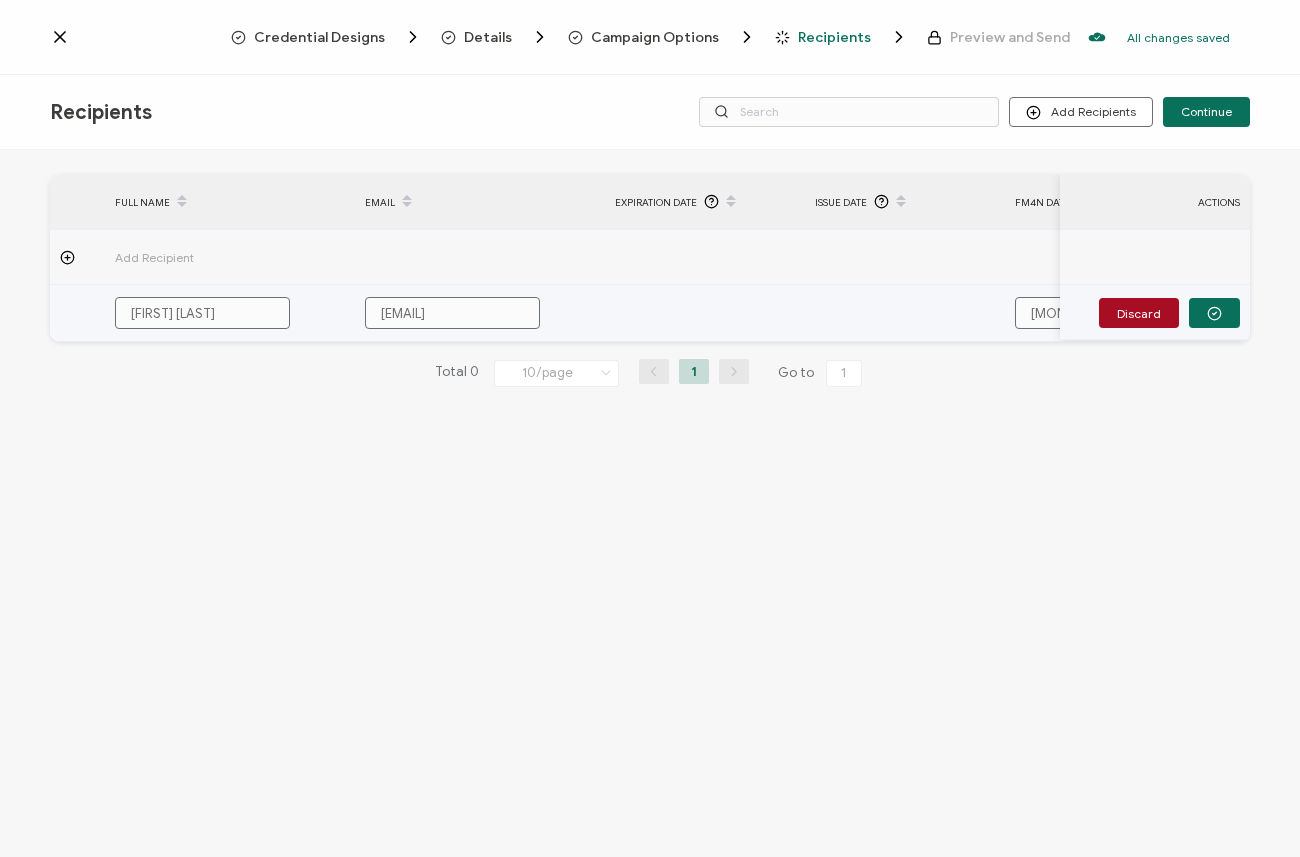 type on "[MONTH] [DAY] - [MONTH] [DAY], [YEAR]" 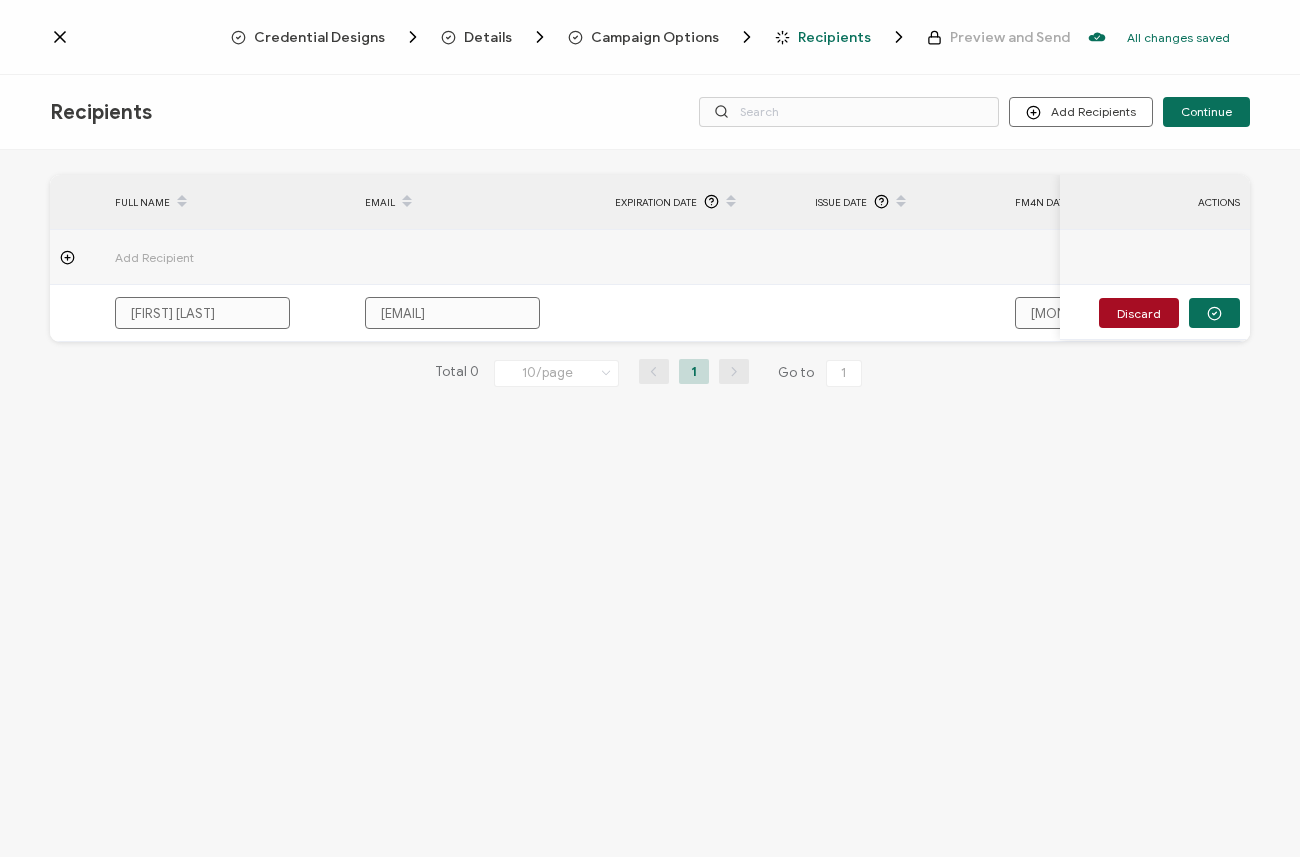 click on "FULL NAME EMAIL Expiration Date   Issue Date   FM4N Dates ACTIONS Add Recipient [FIRST] [LAST] [EMAIL] [MONTH] [DAY] - [MONTH] [DAY], [YEAR]
Discard
FULL NAME EMAIL Expiration Date   Issue Date   FM4N Dates ACTIONS Add Recipient [FIRST] [LAST] [EMAIL] [MONTH] [DAY] - [MONTH] [DAY], [YEAR]
Discard
Total 0 10/page 10/page 20/page 50/page 100/page 1 Go to 1" at bounding box center [650, 506] 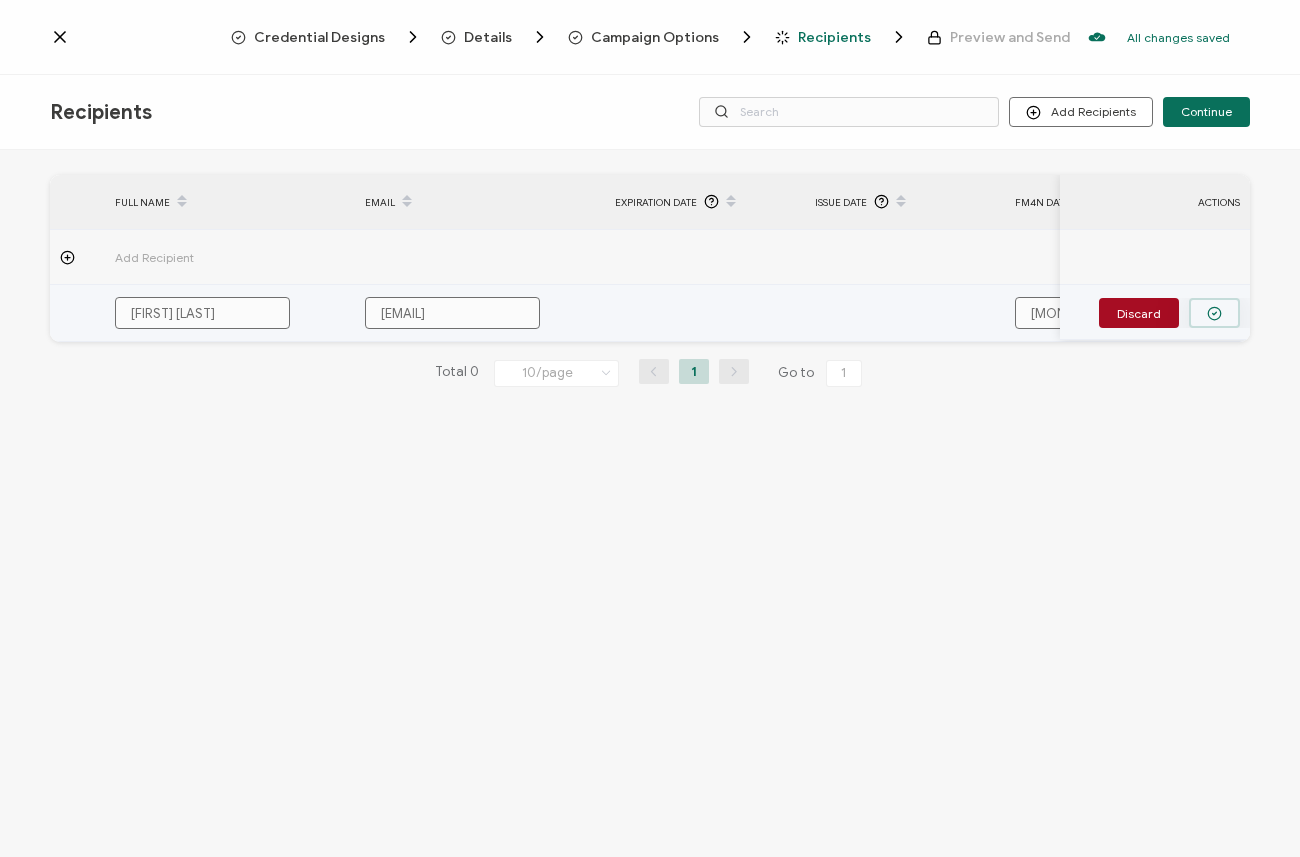 click at bounding box center [1214, 313] 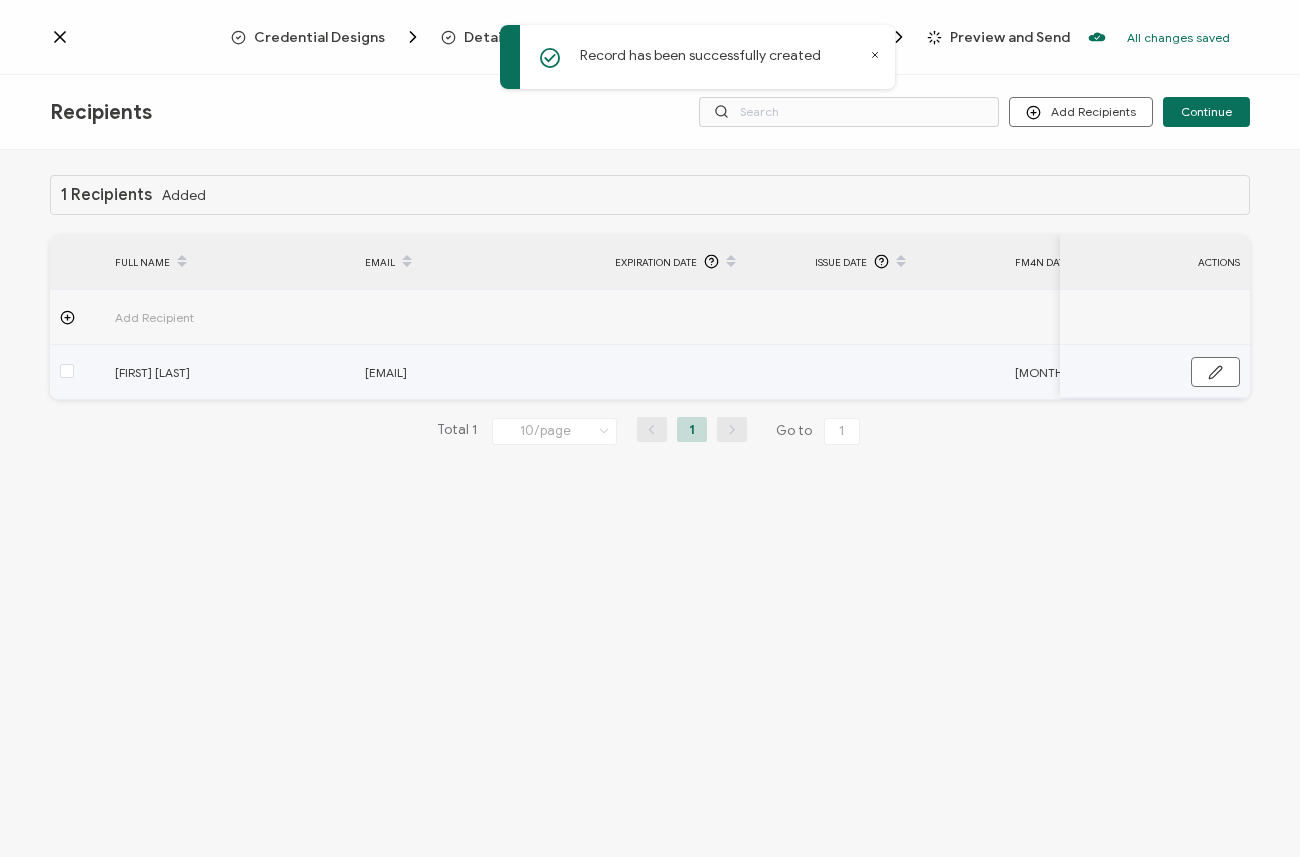 click at bounding box center [905, 372] 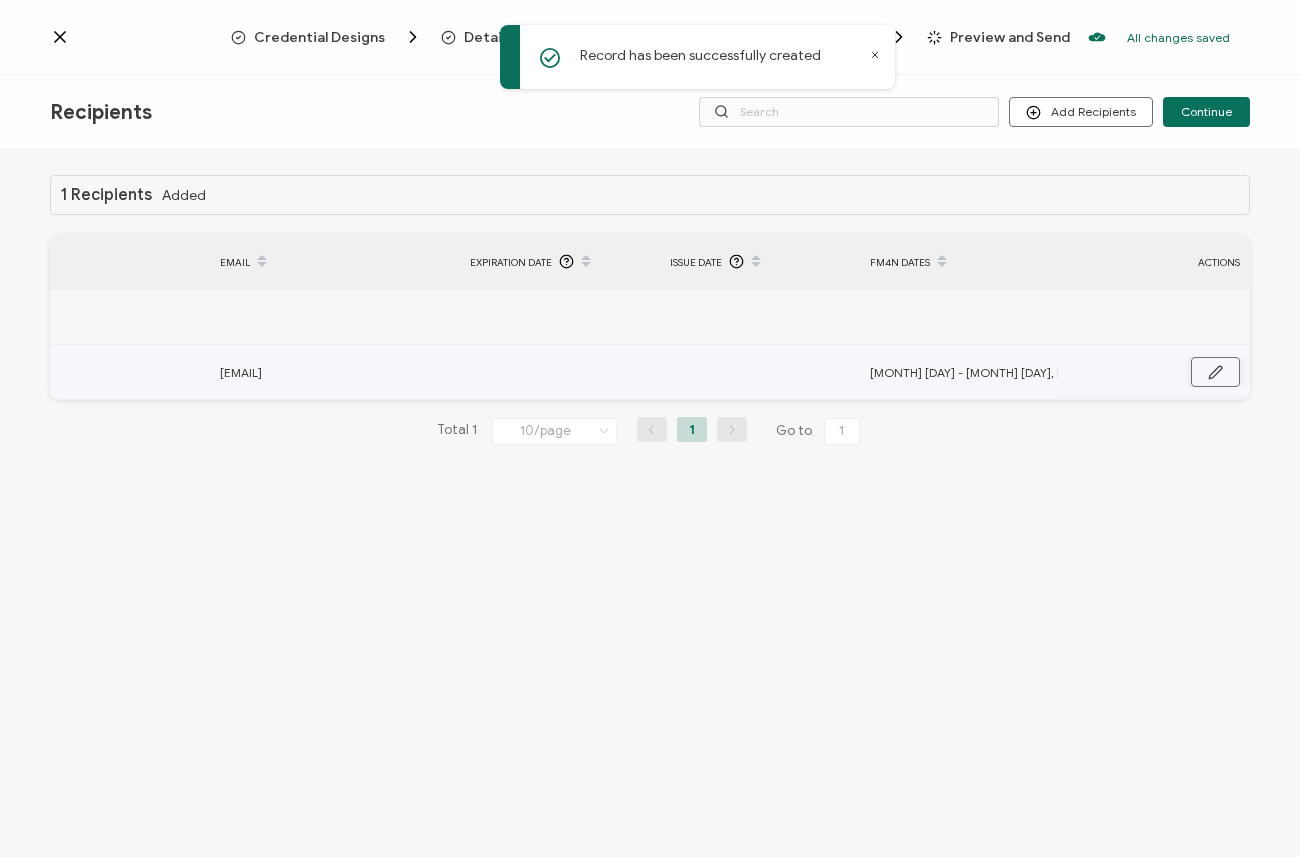 scroll, scrollTop: 0, scrollLeft: 145, axis: horizontal 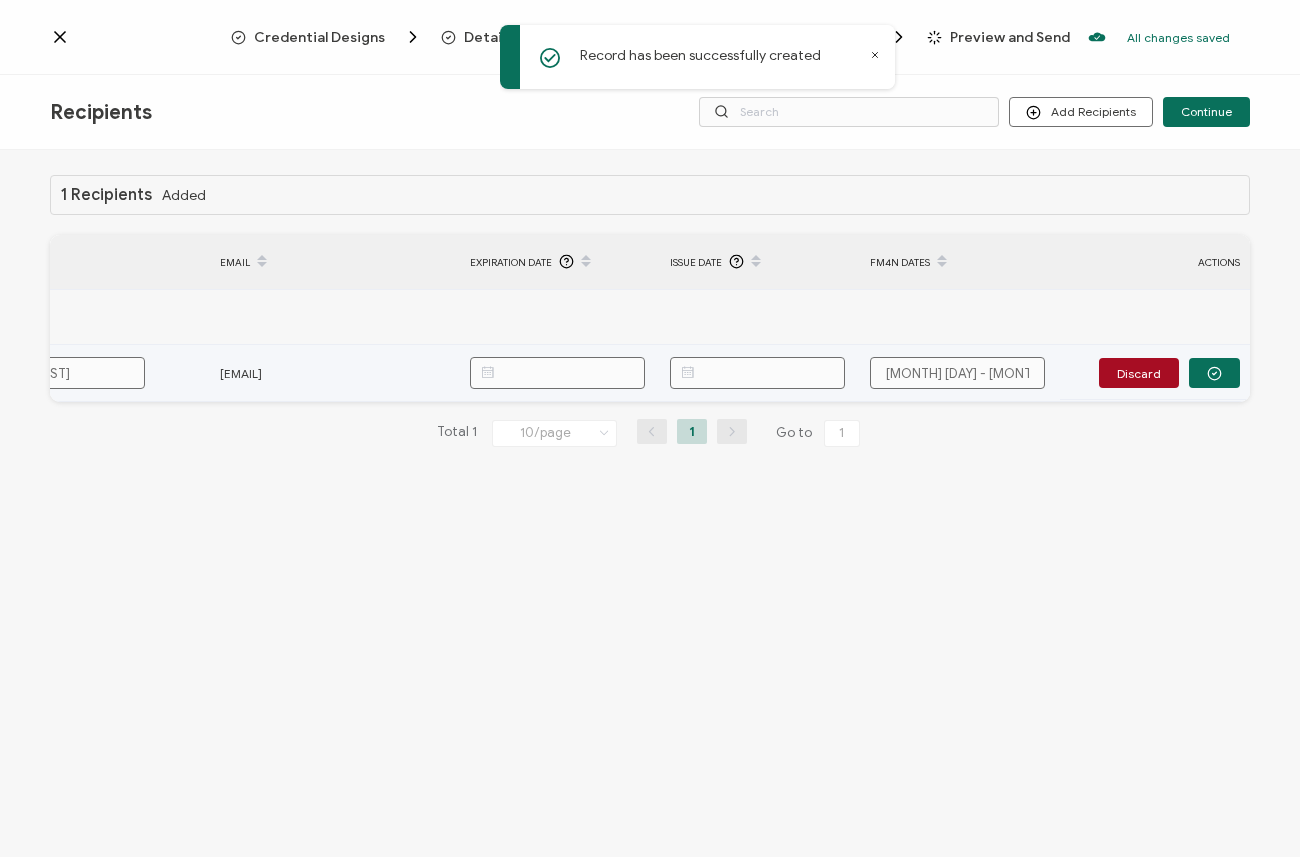 click at bounding box center (757, 373) 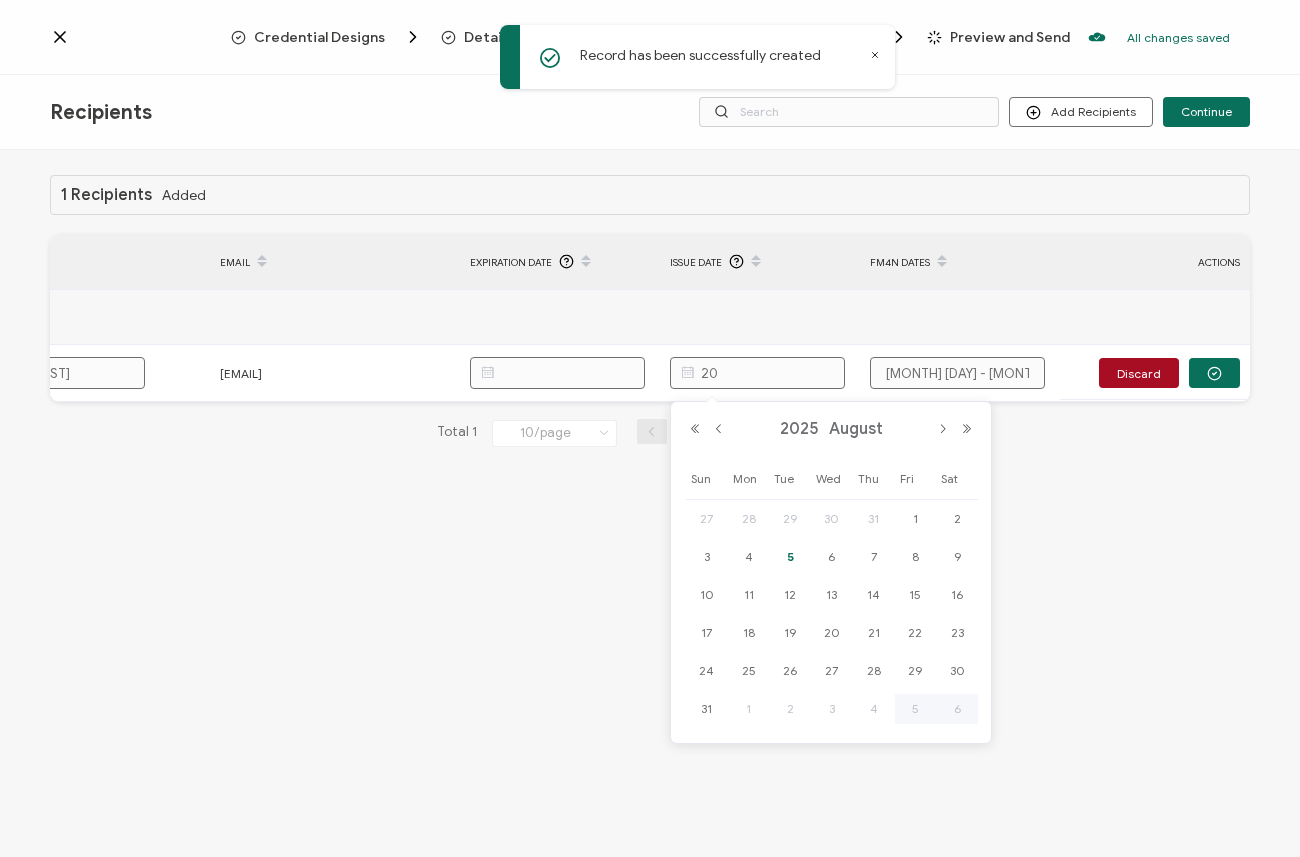 type on "2" 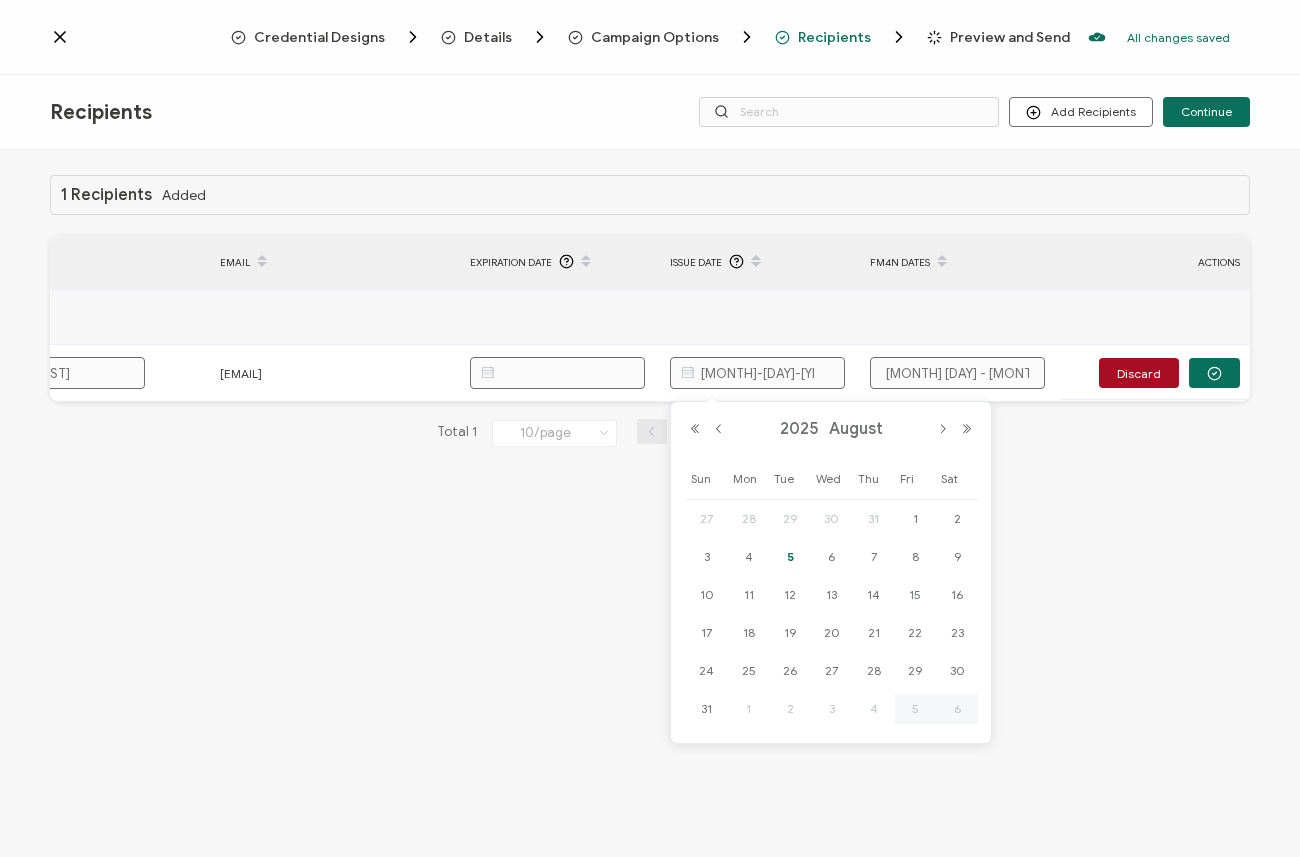 type on "[MONTH]-[DAY]-[YEAR]" 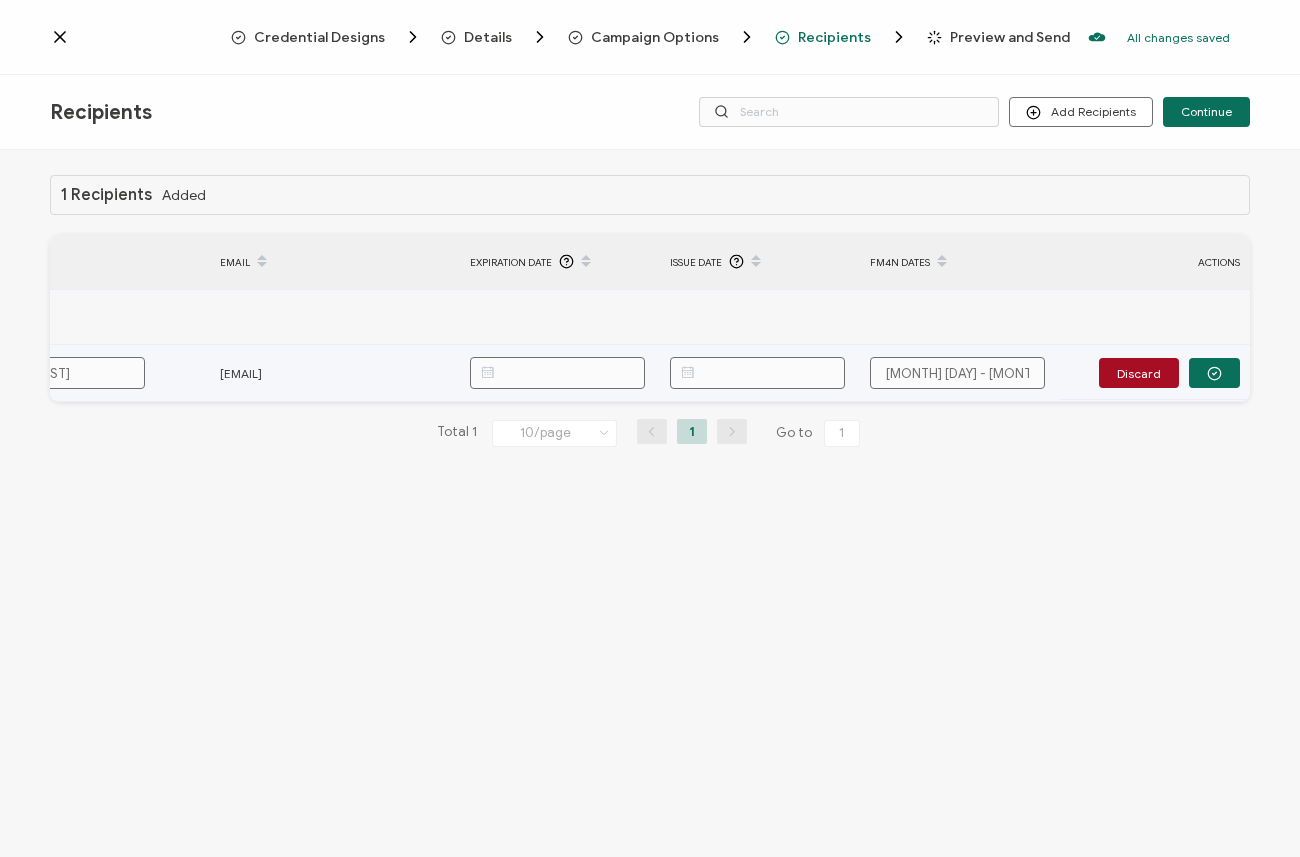 click at bounding box center (687, 373) 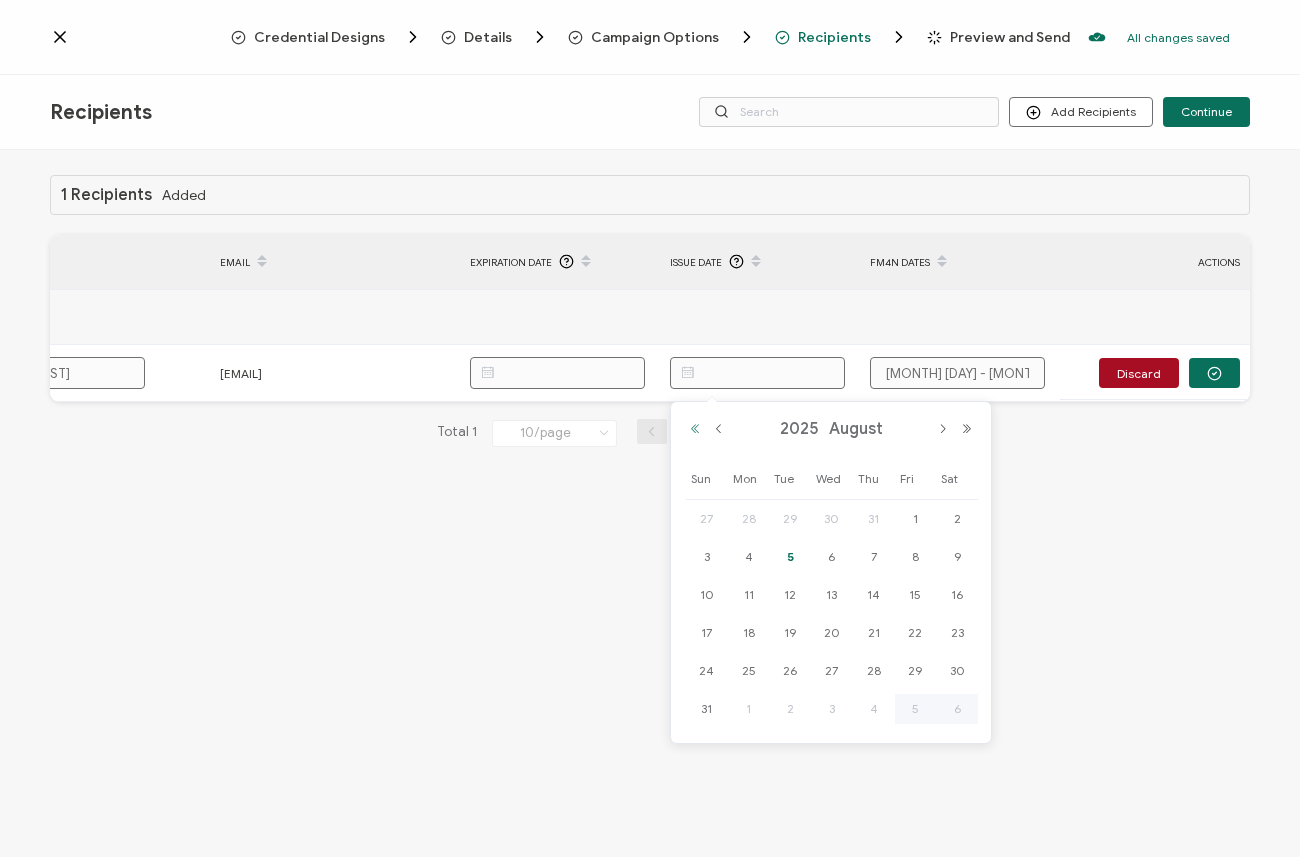click at bounding box center [695, 429] 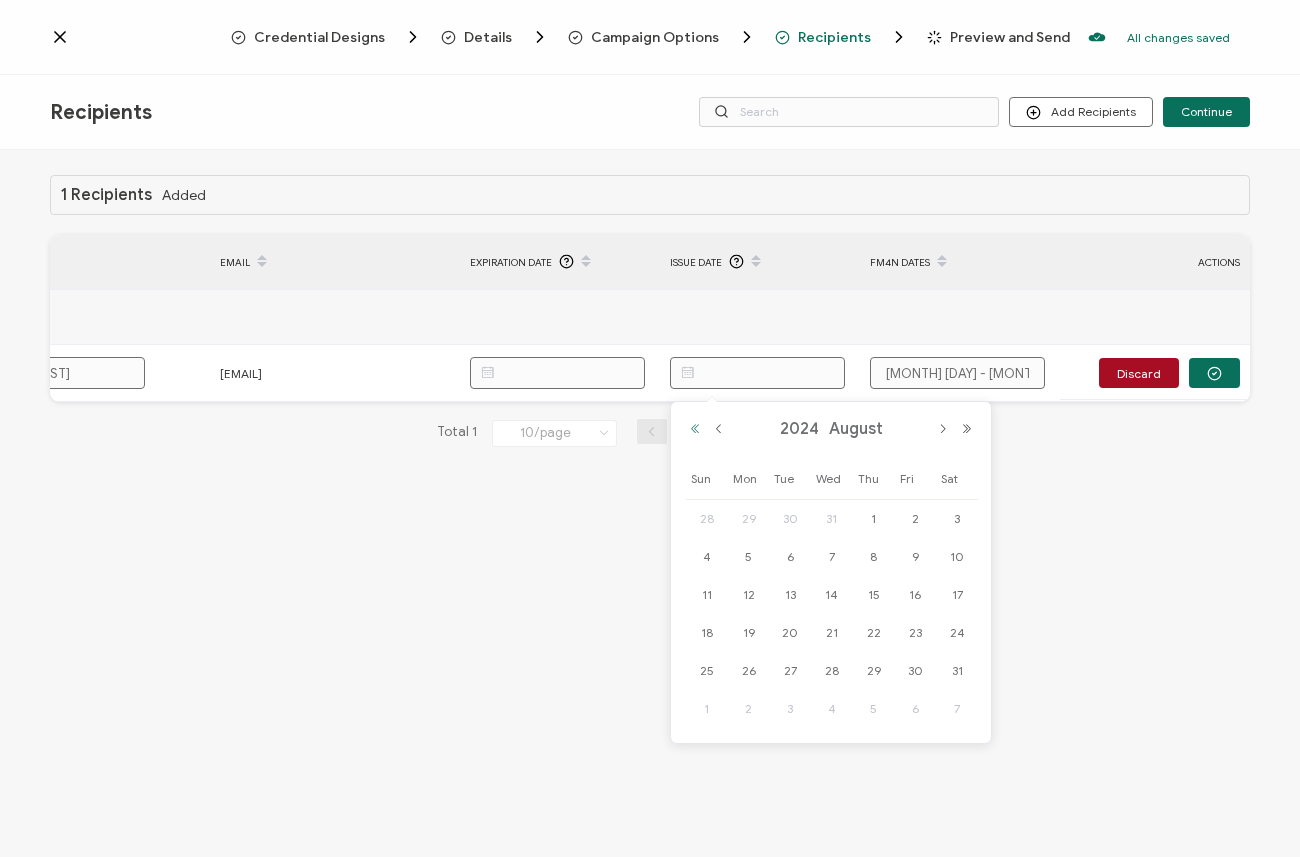 click at bounding box center (695, 429) 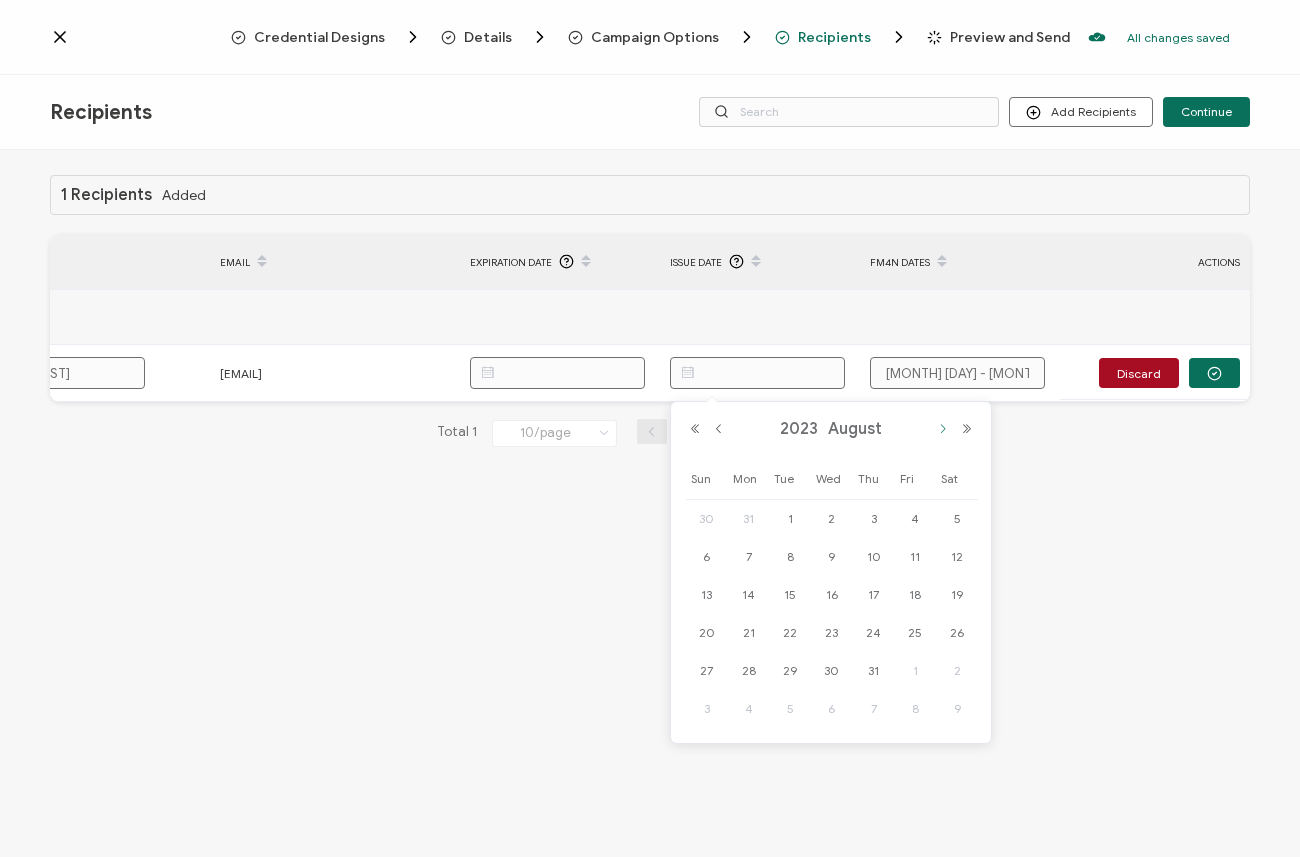 click at bounding box center (943, 429) 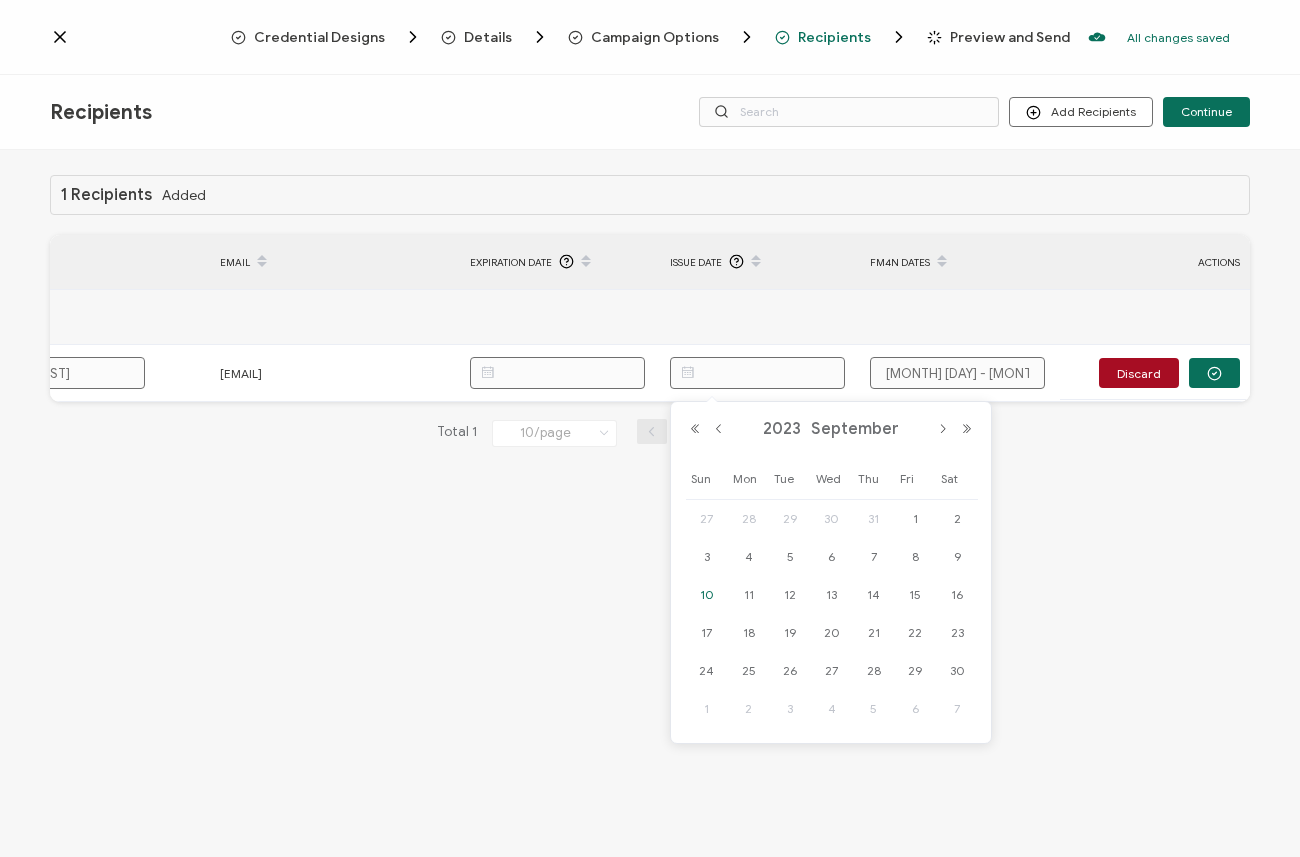 click on "10" at bounding box center [707, 595] 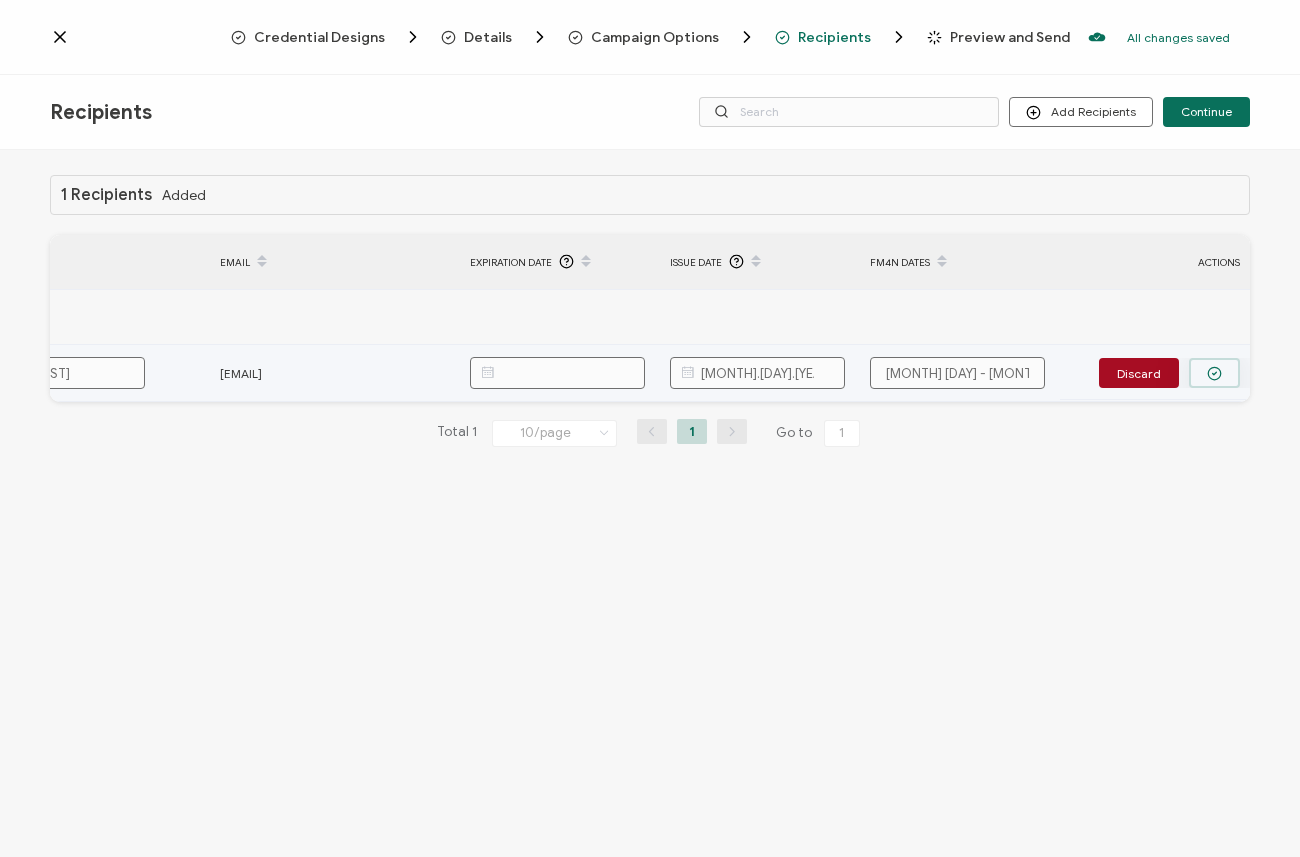 click at bounding box center (1214, 373) 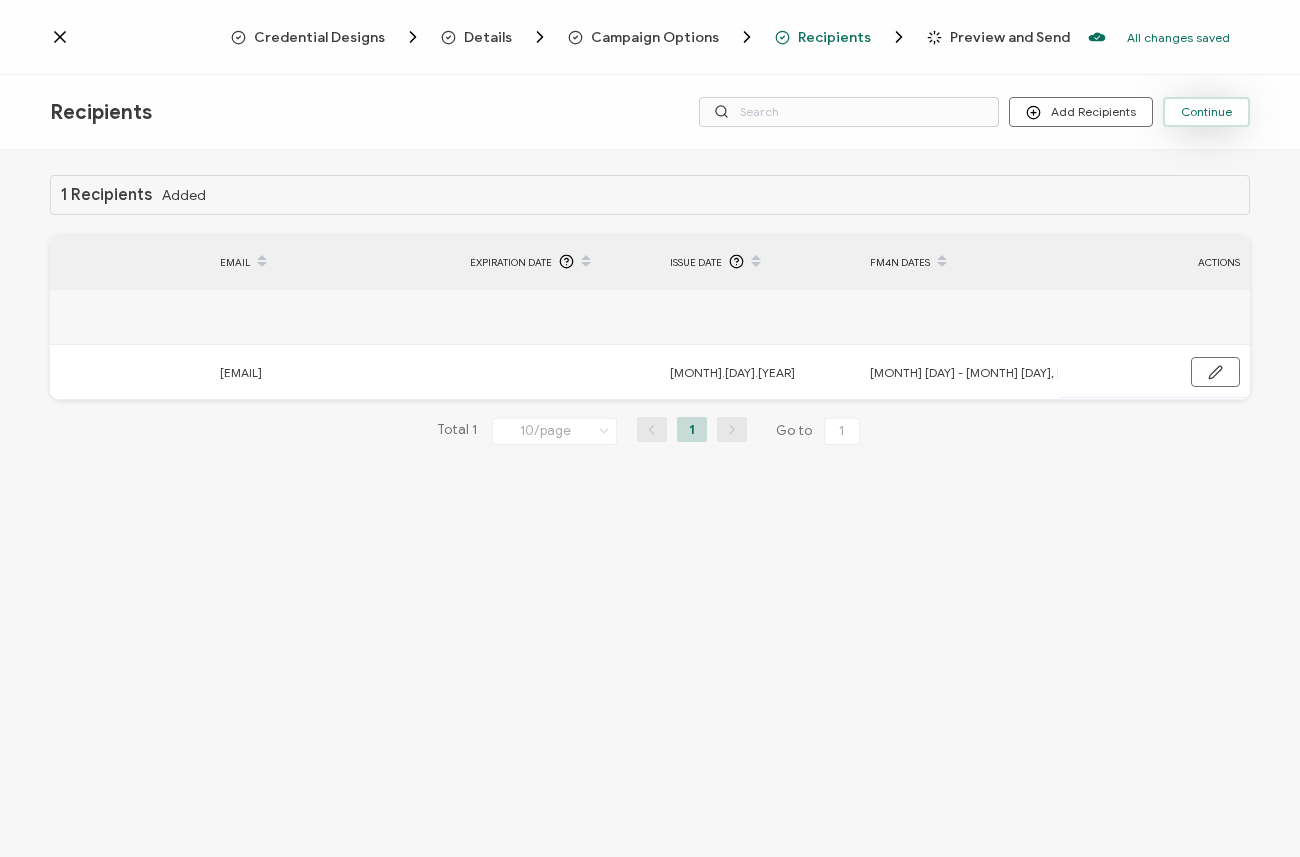 click on "Continue" at bounding box center (1206, 112) 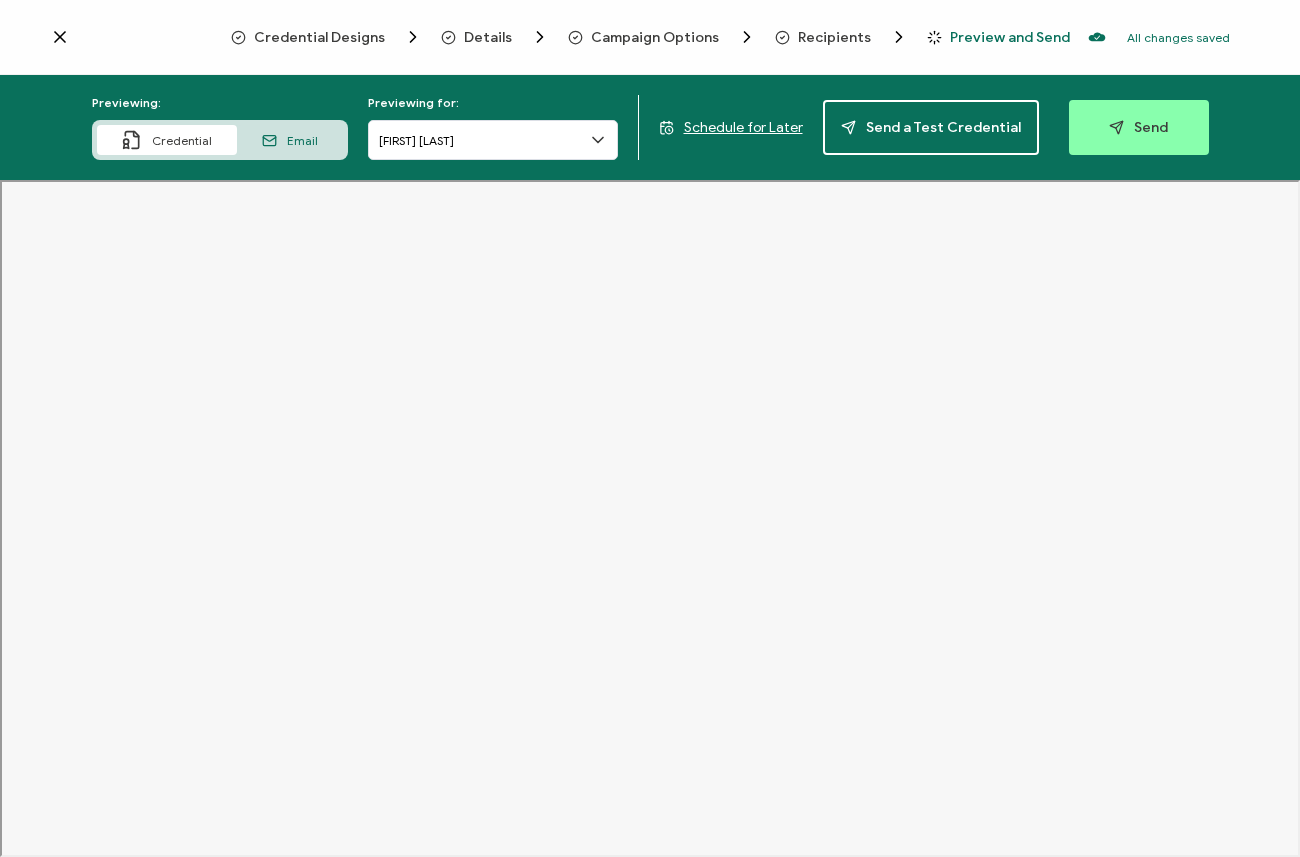 click on "Email" at bounding box center [302, 140] 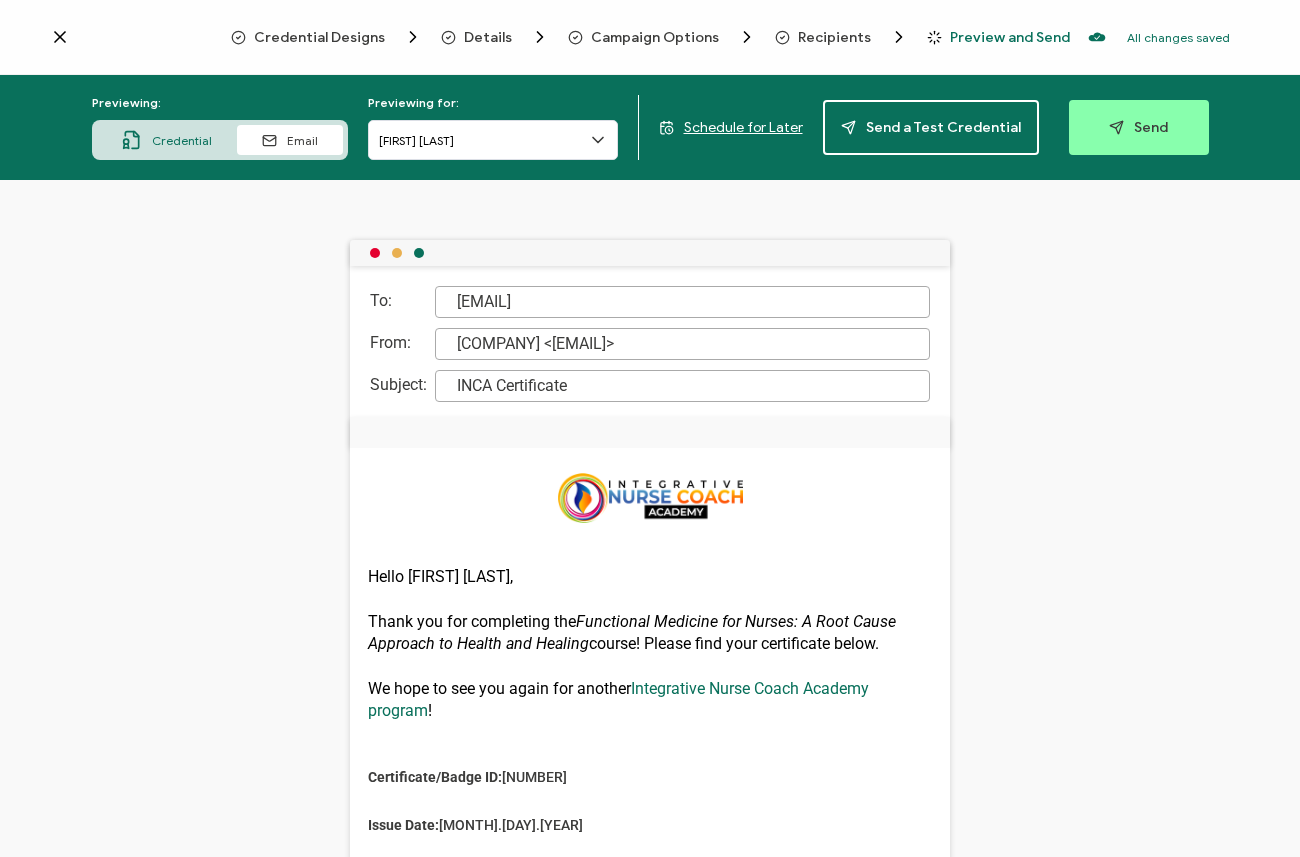 scroll, scrollTop: 0, scrollLeft: 0, axis: both 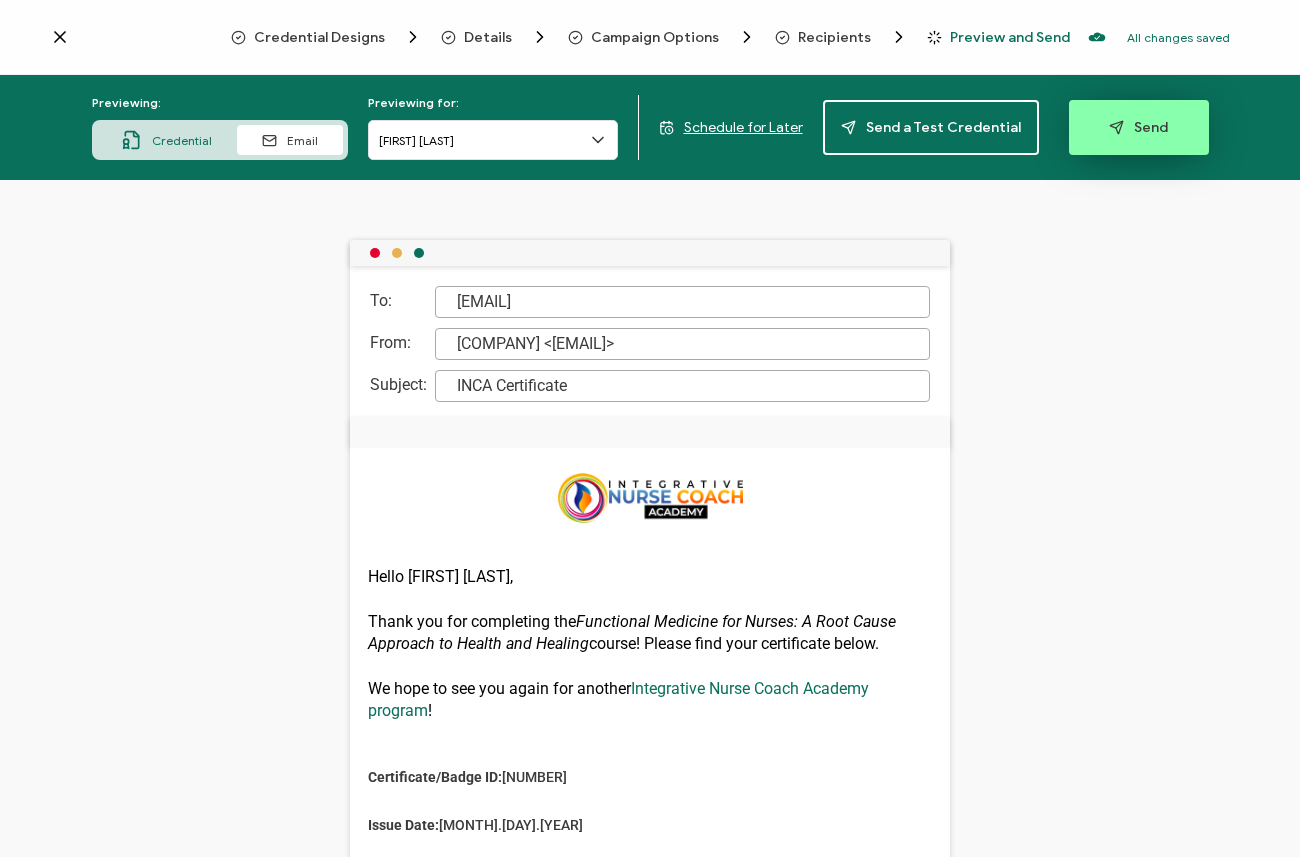 click on "Send" at bounding box center (1139, 127) 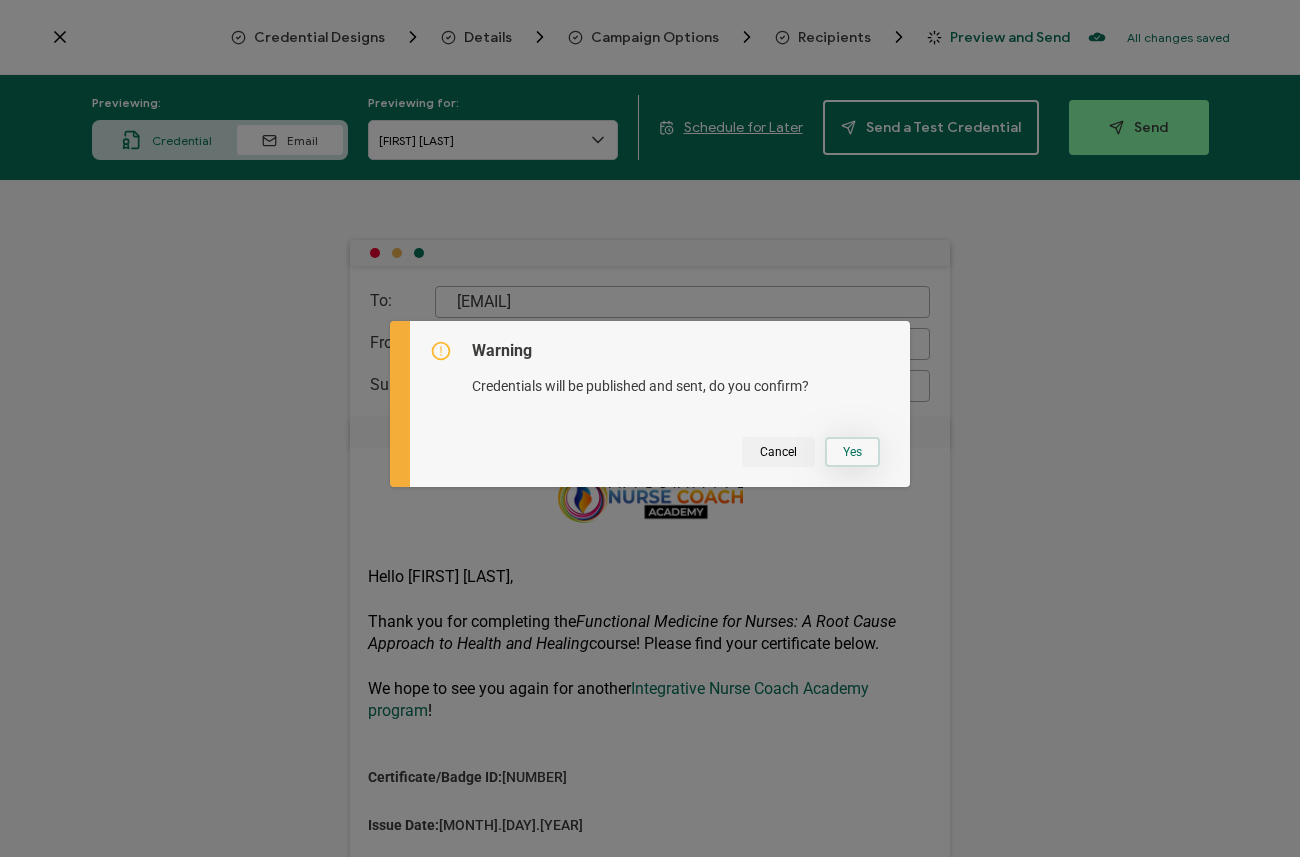 click on "Yes" at bounding box center (852, 452) 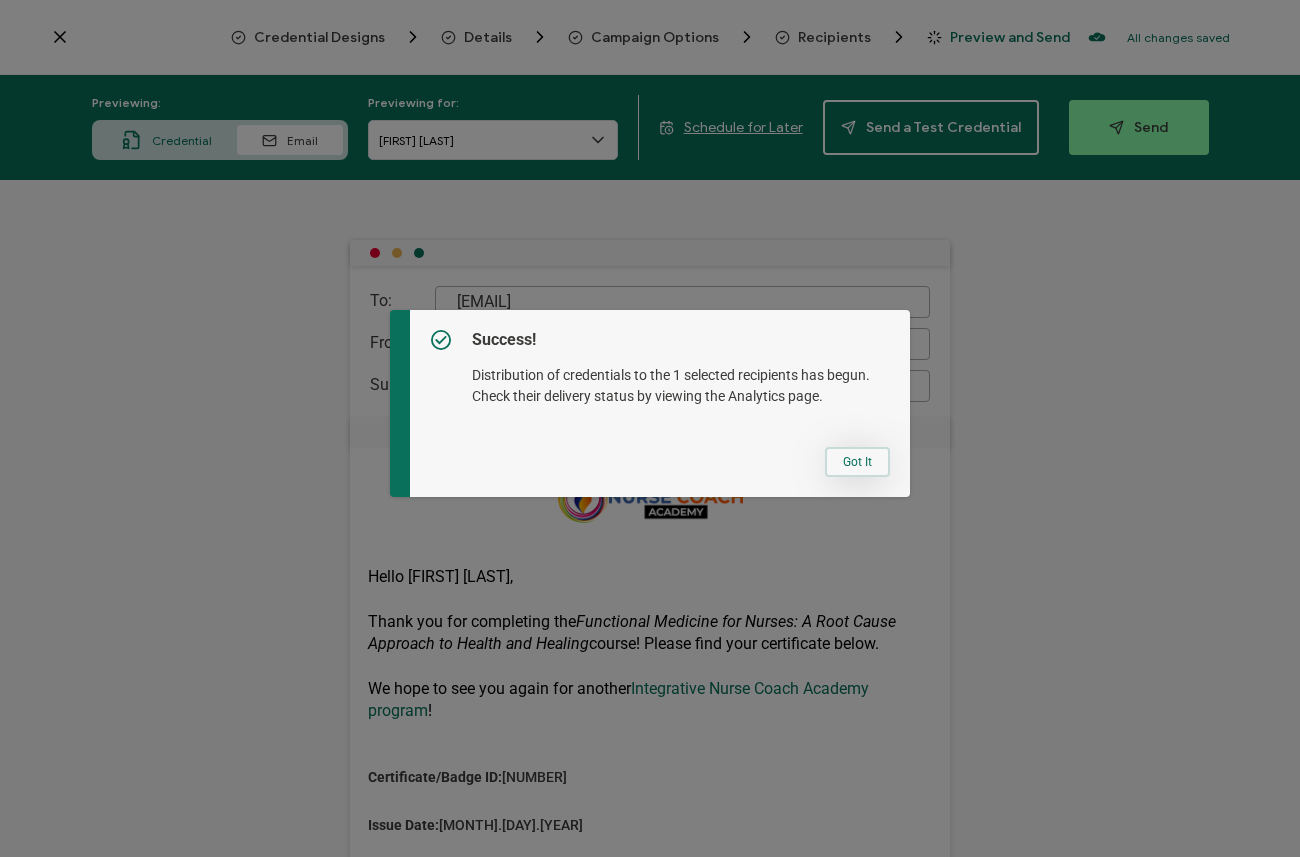 click on "Got It" at bounding box center [857, 462] 